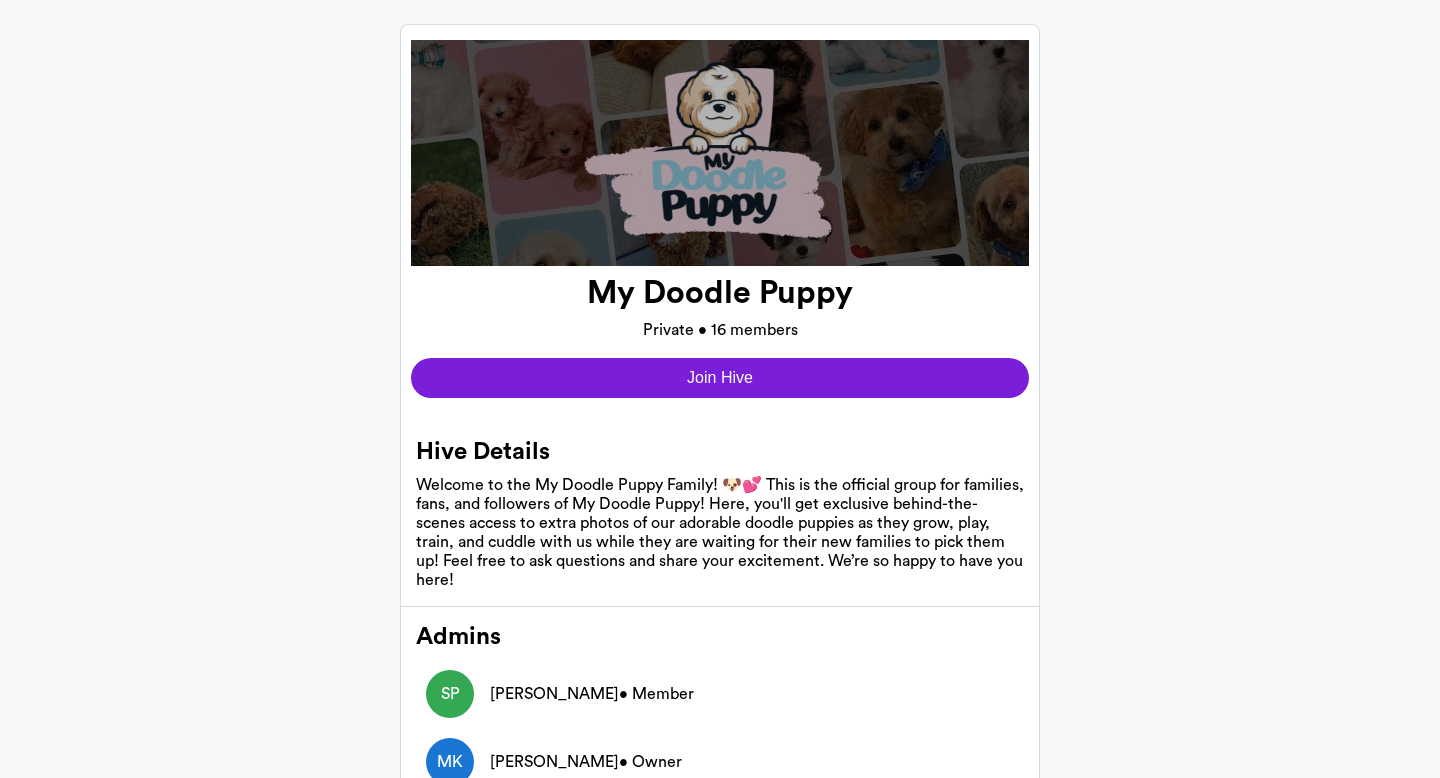 scroll, scrollTop: 89, scrollLeft: 0, axis: vertical 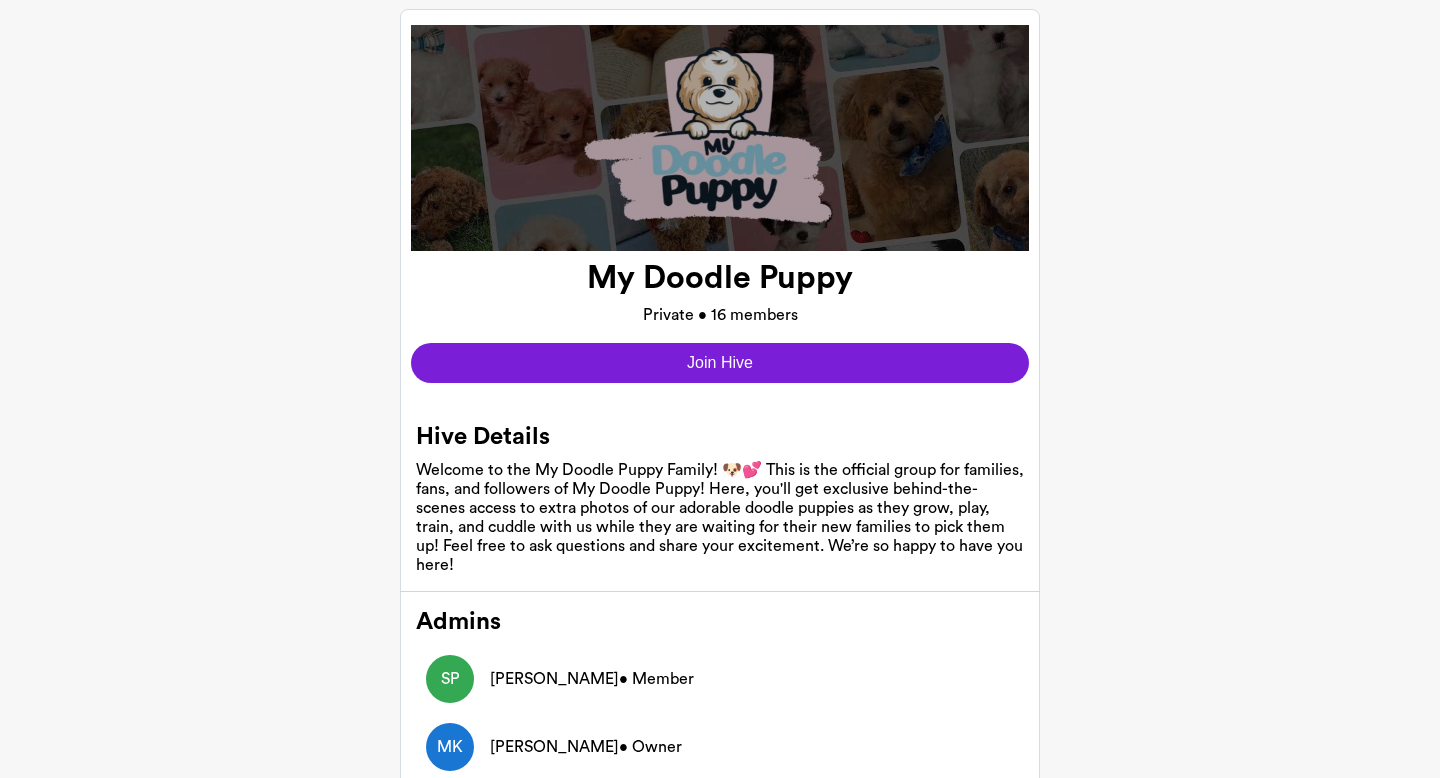 click on "Join Hive" 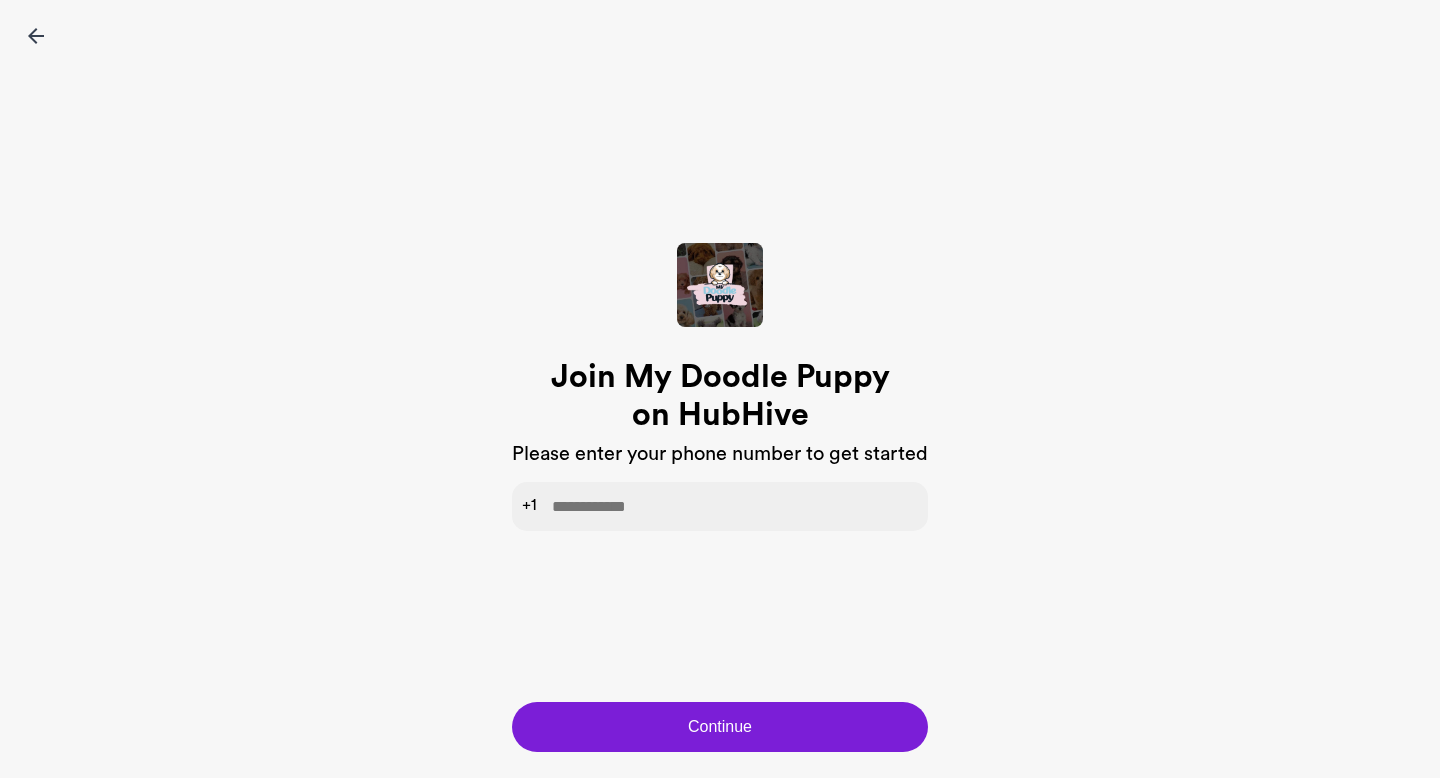 click on "Join My Doodle Puppy on HubHive Please enter your phone number to get started +1" 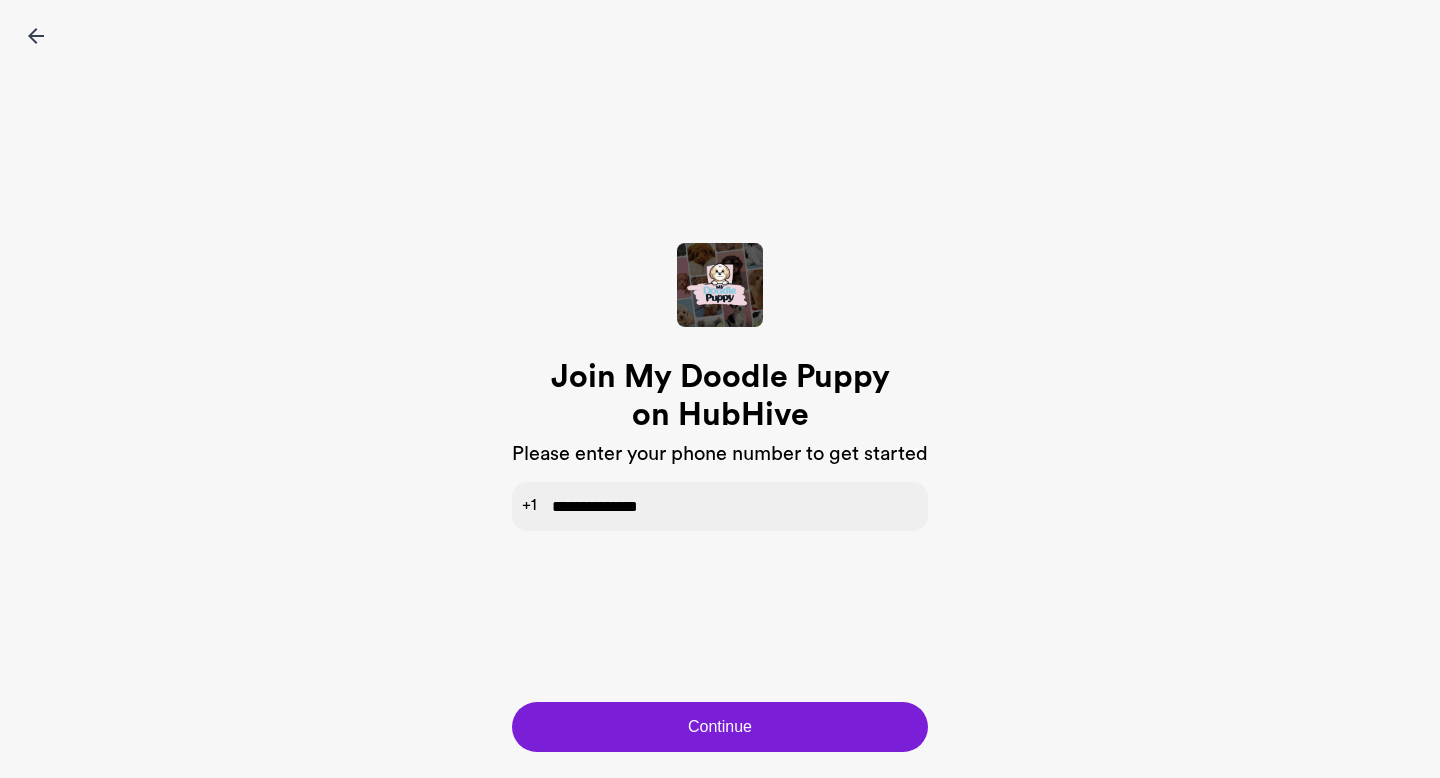 type on "**********" 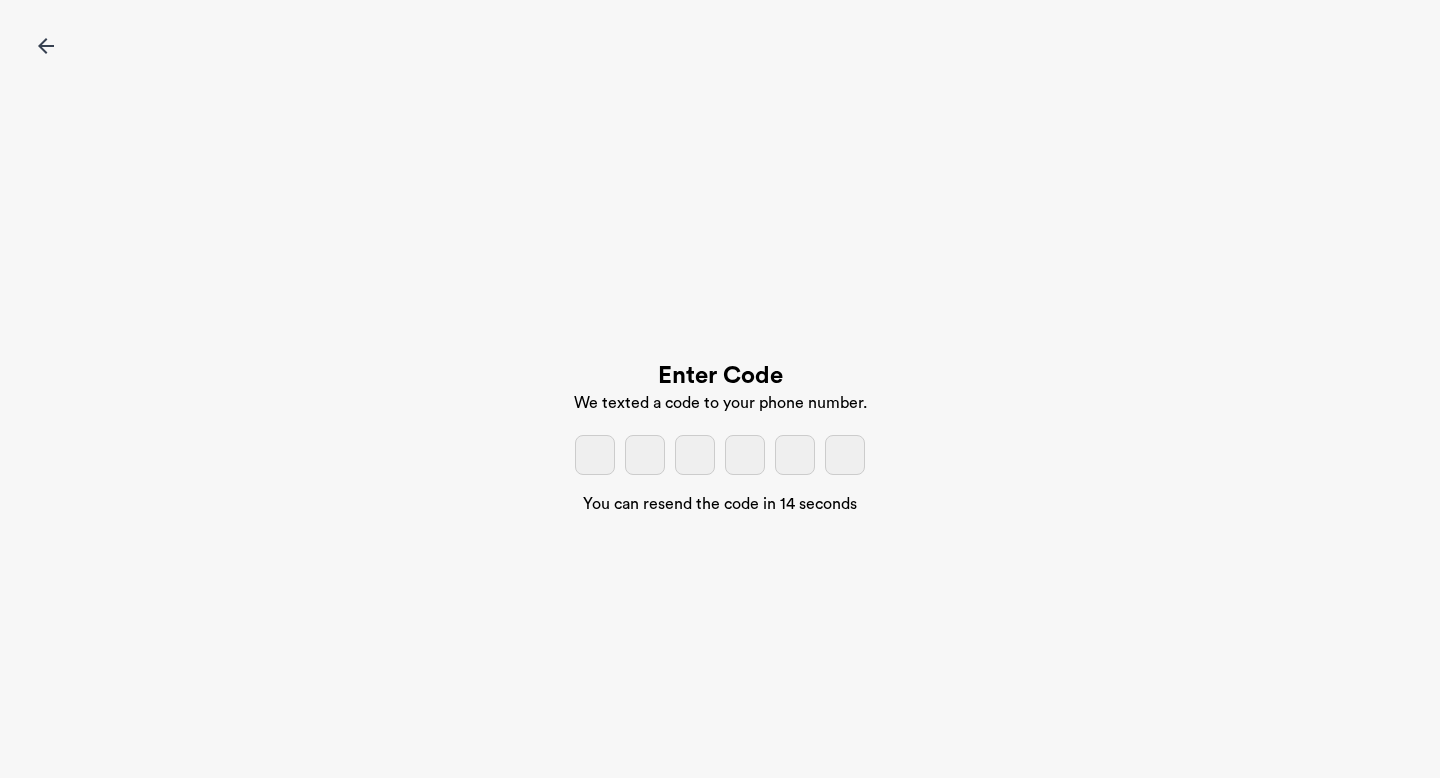 click 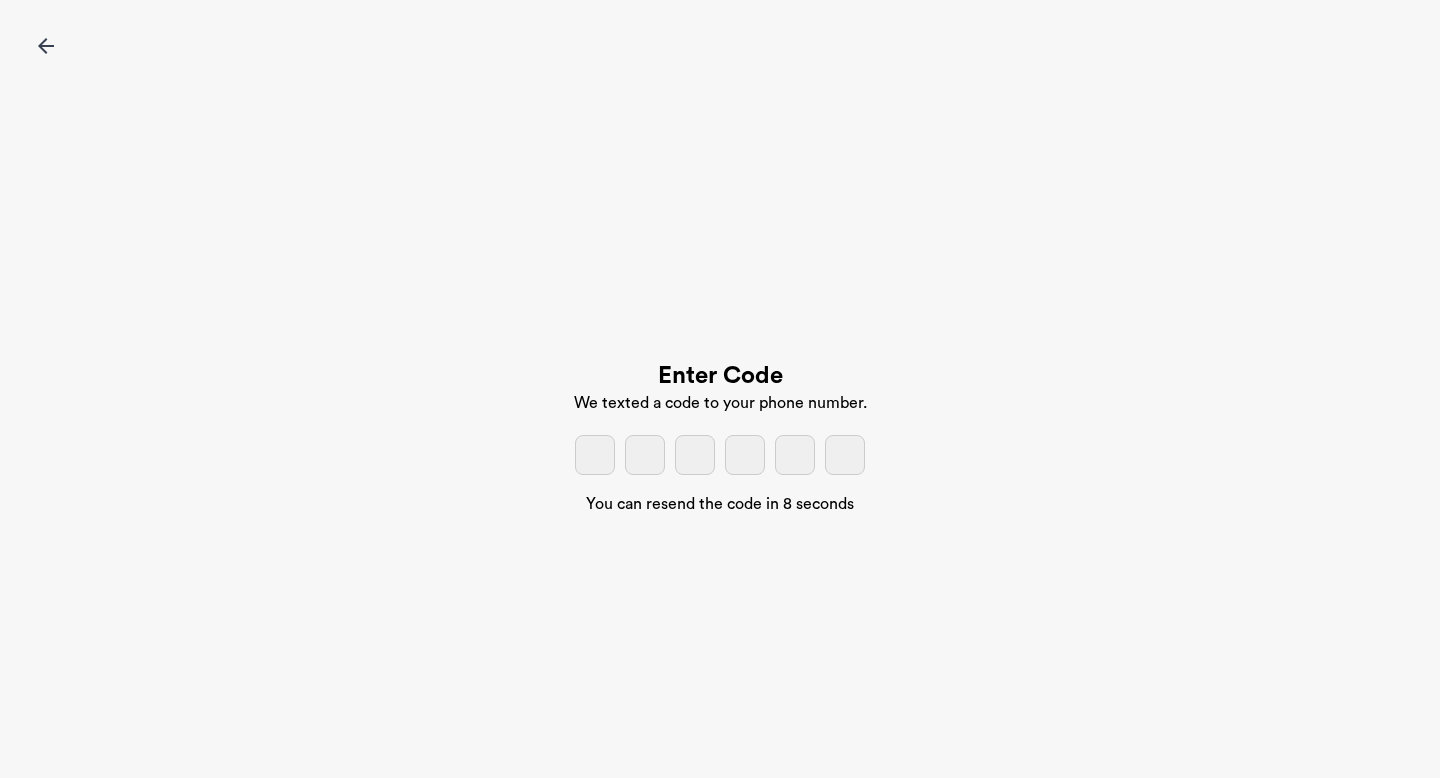 type on "*" 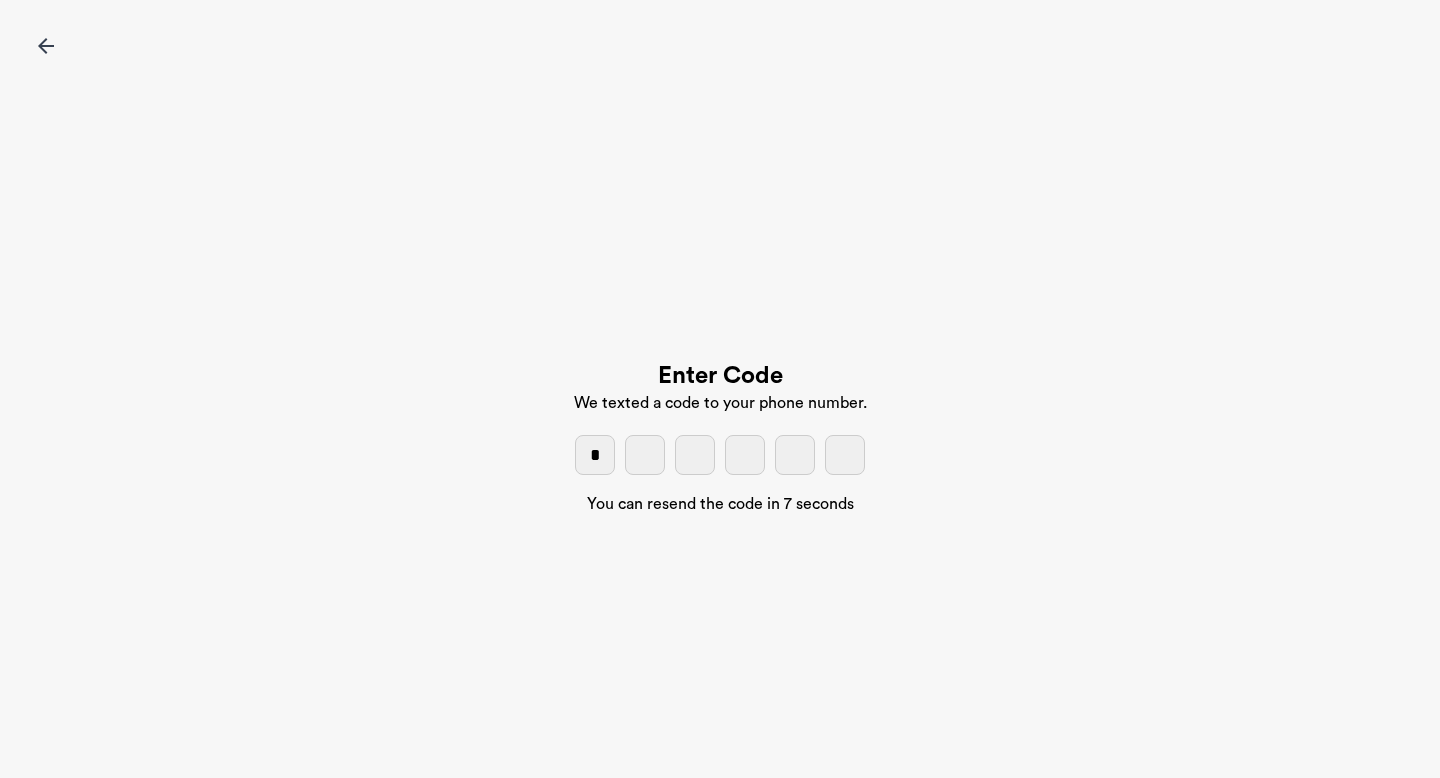 type on "*" 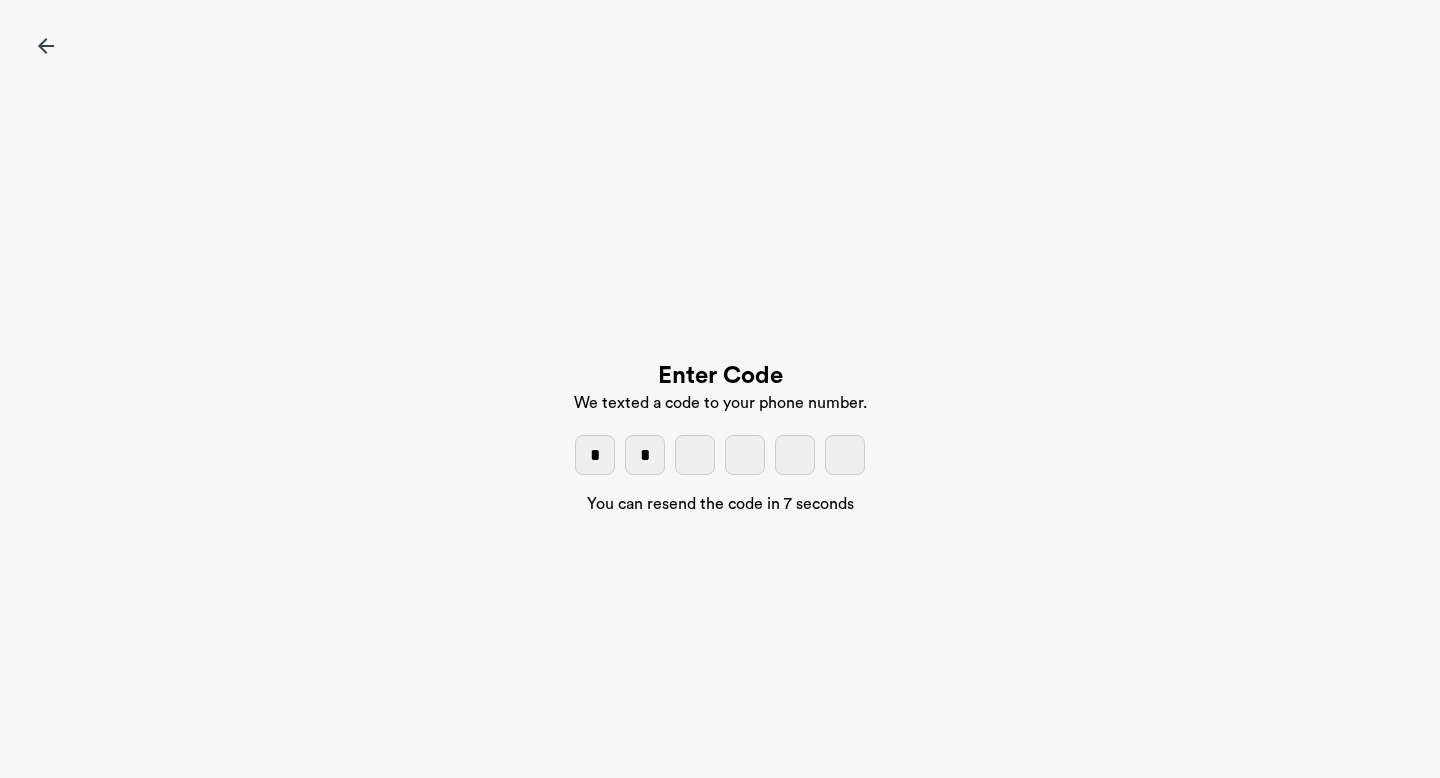 type on "*" 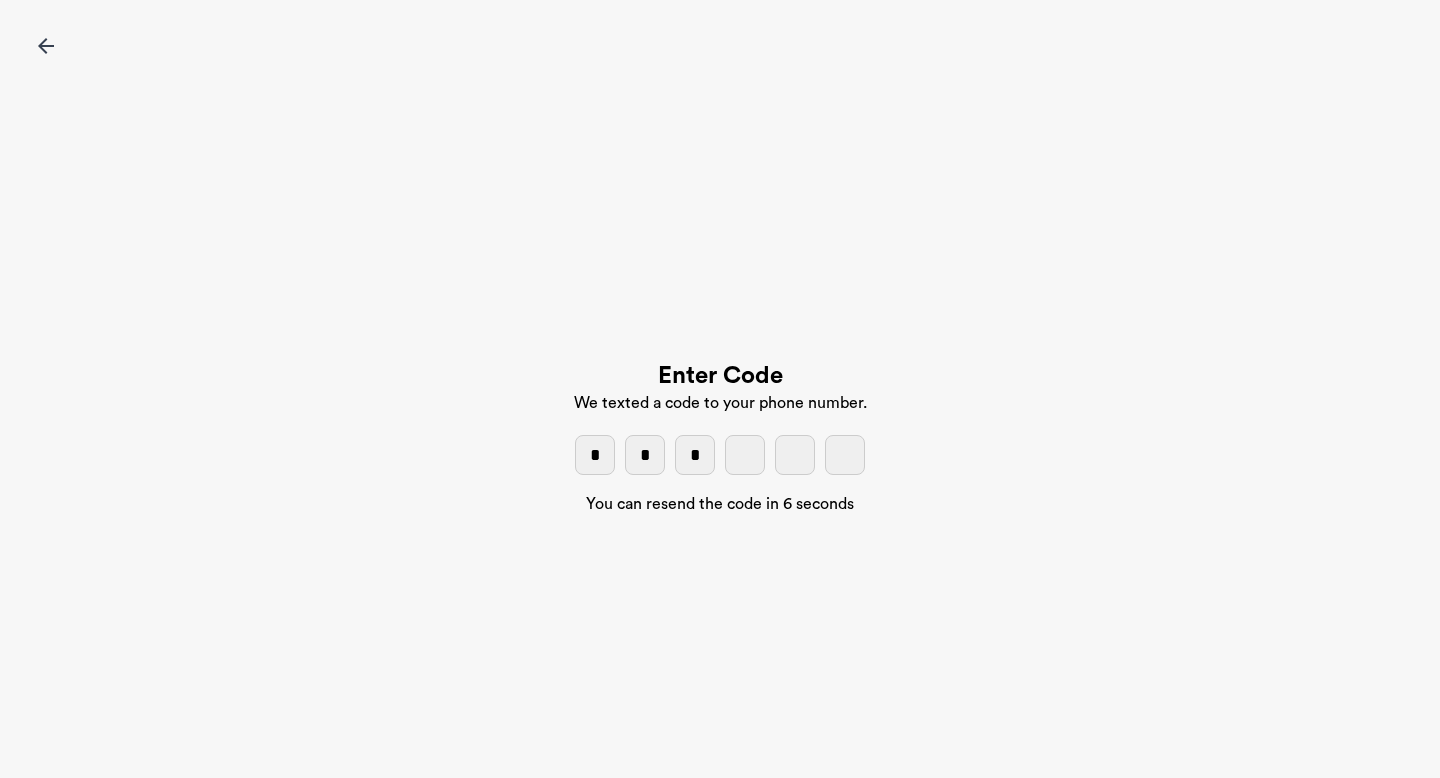 type on "*" 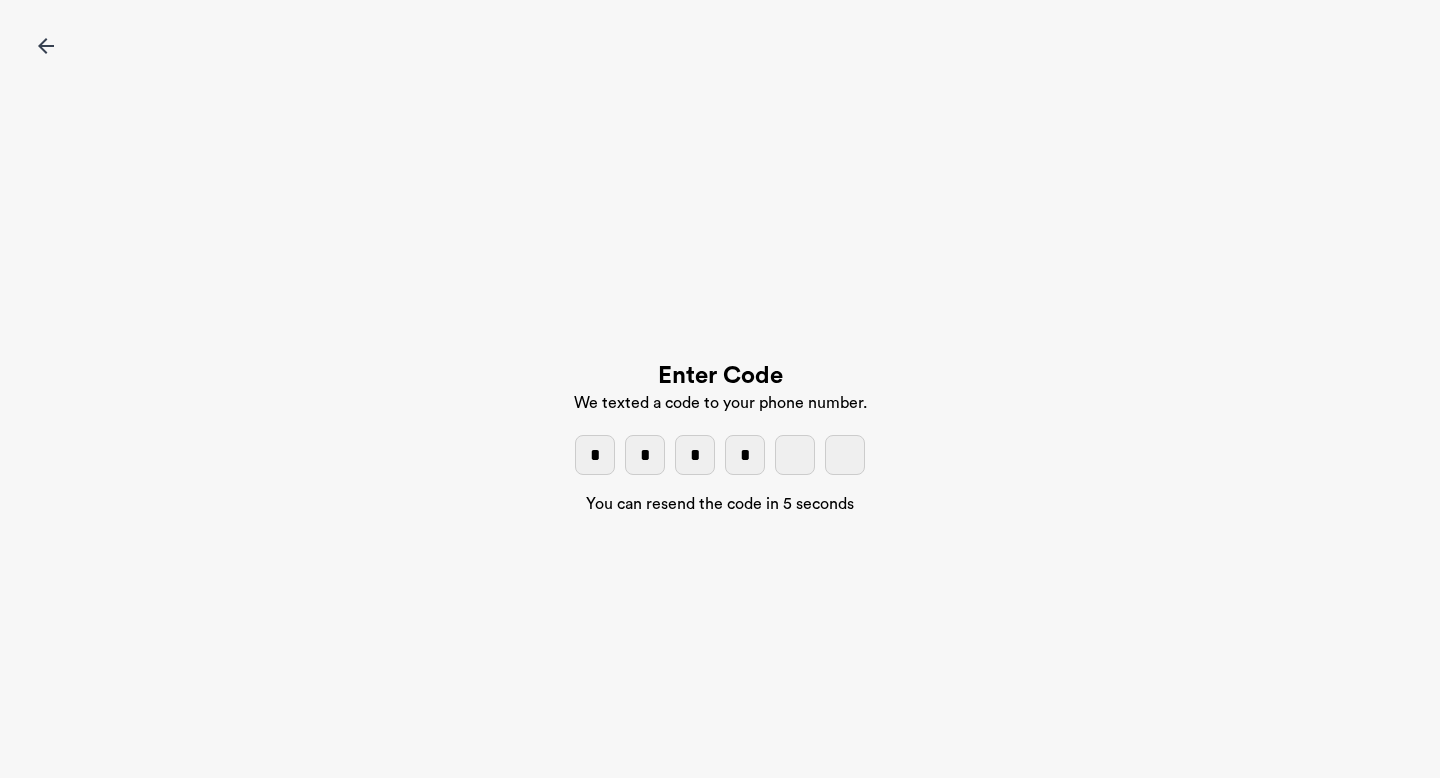 type on "*" 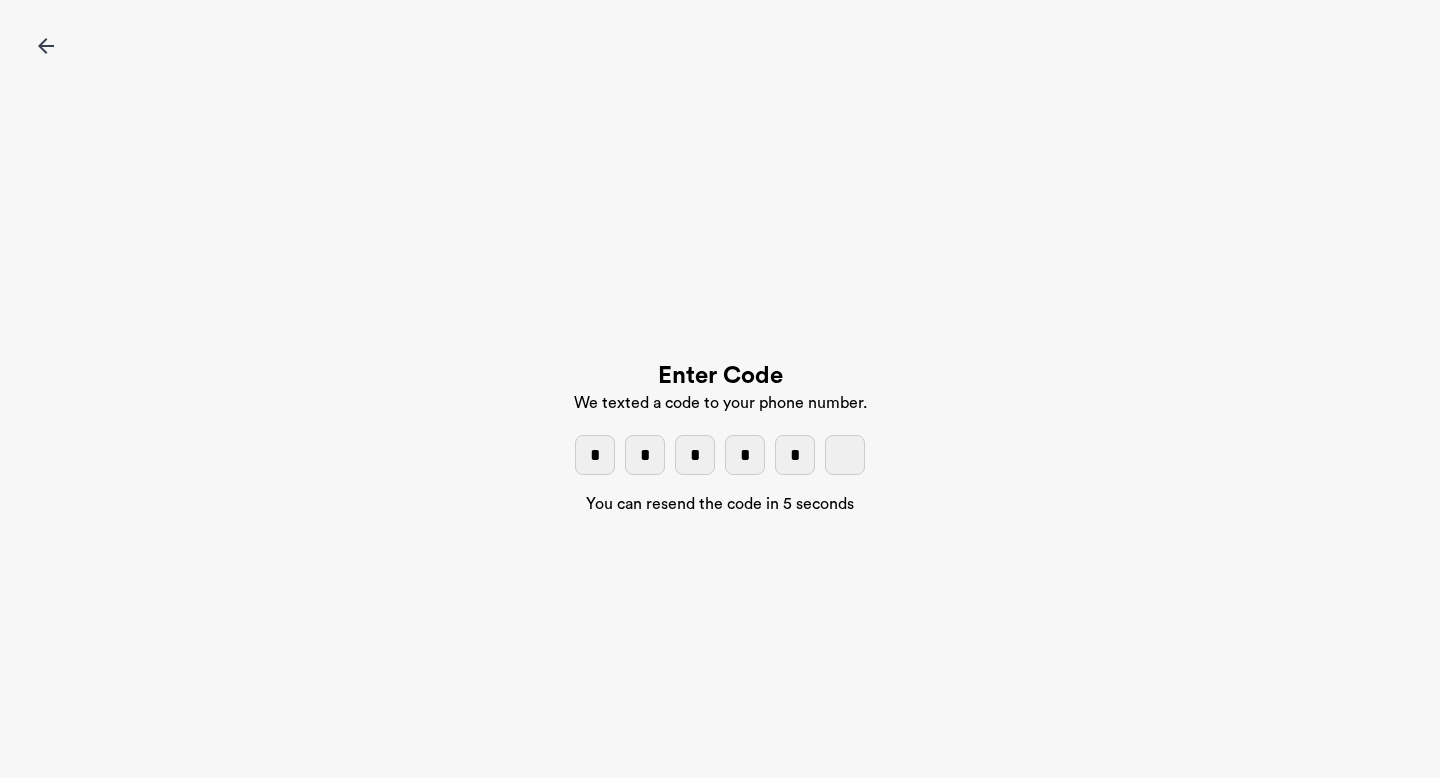 type on "*" 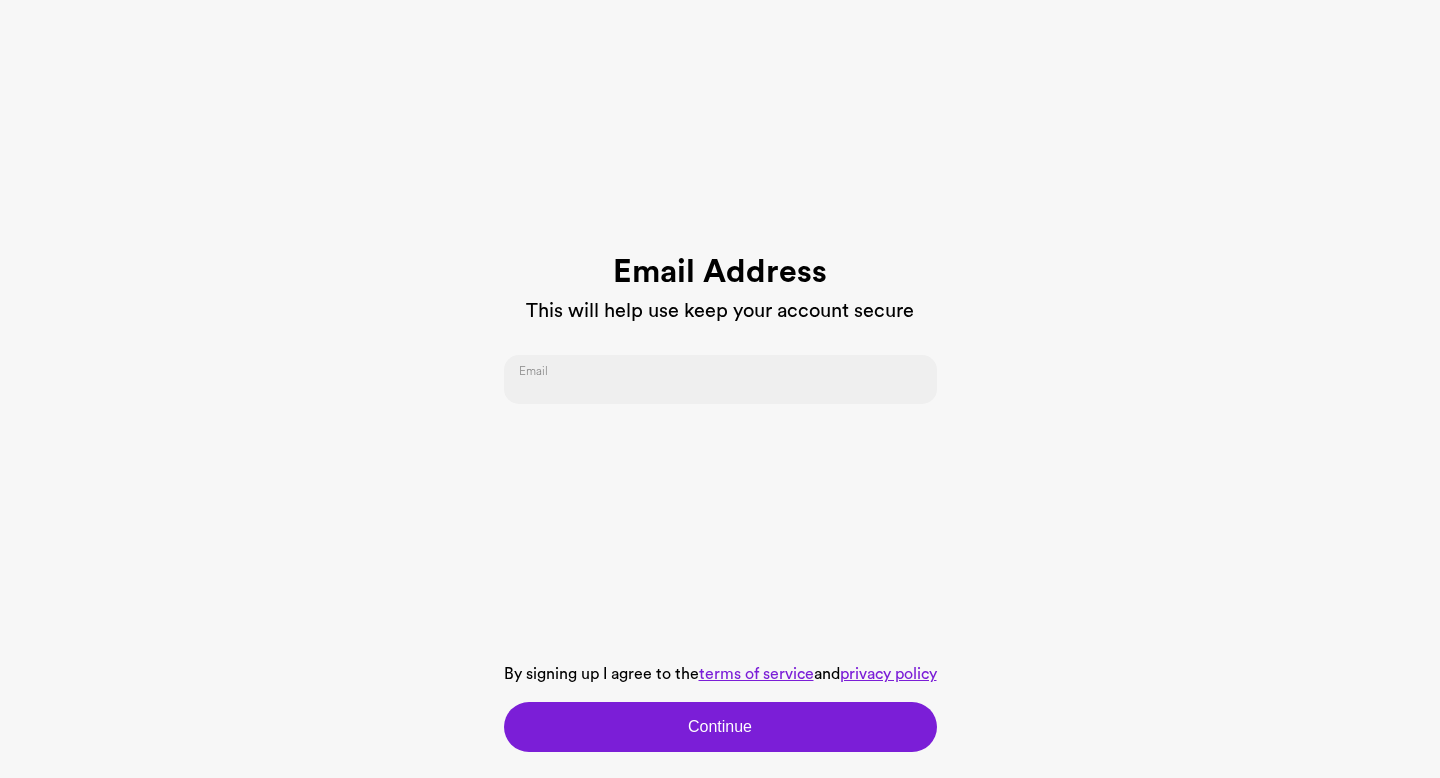 click 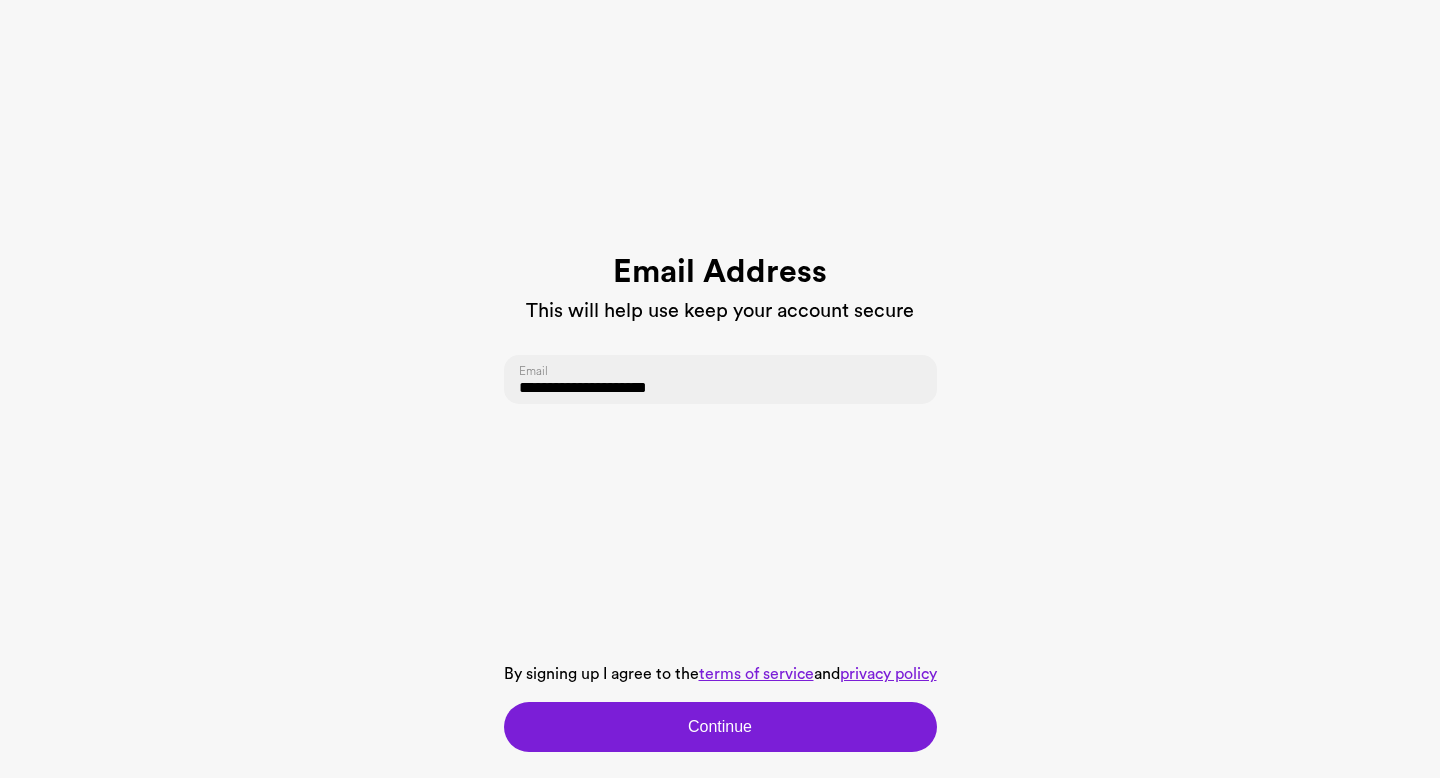 type on "**********" 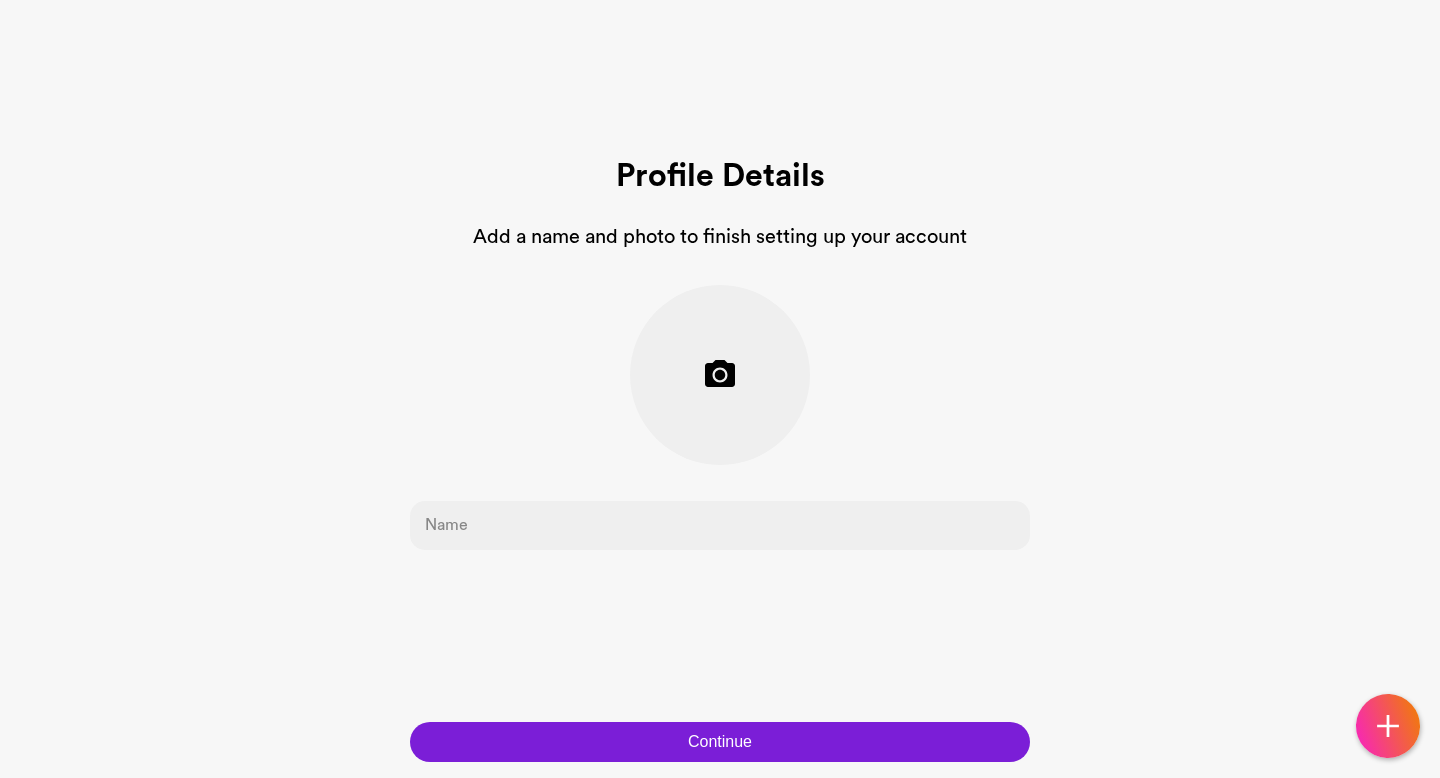 click 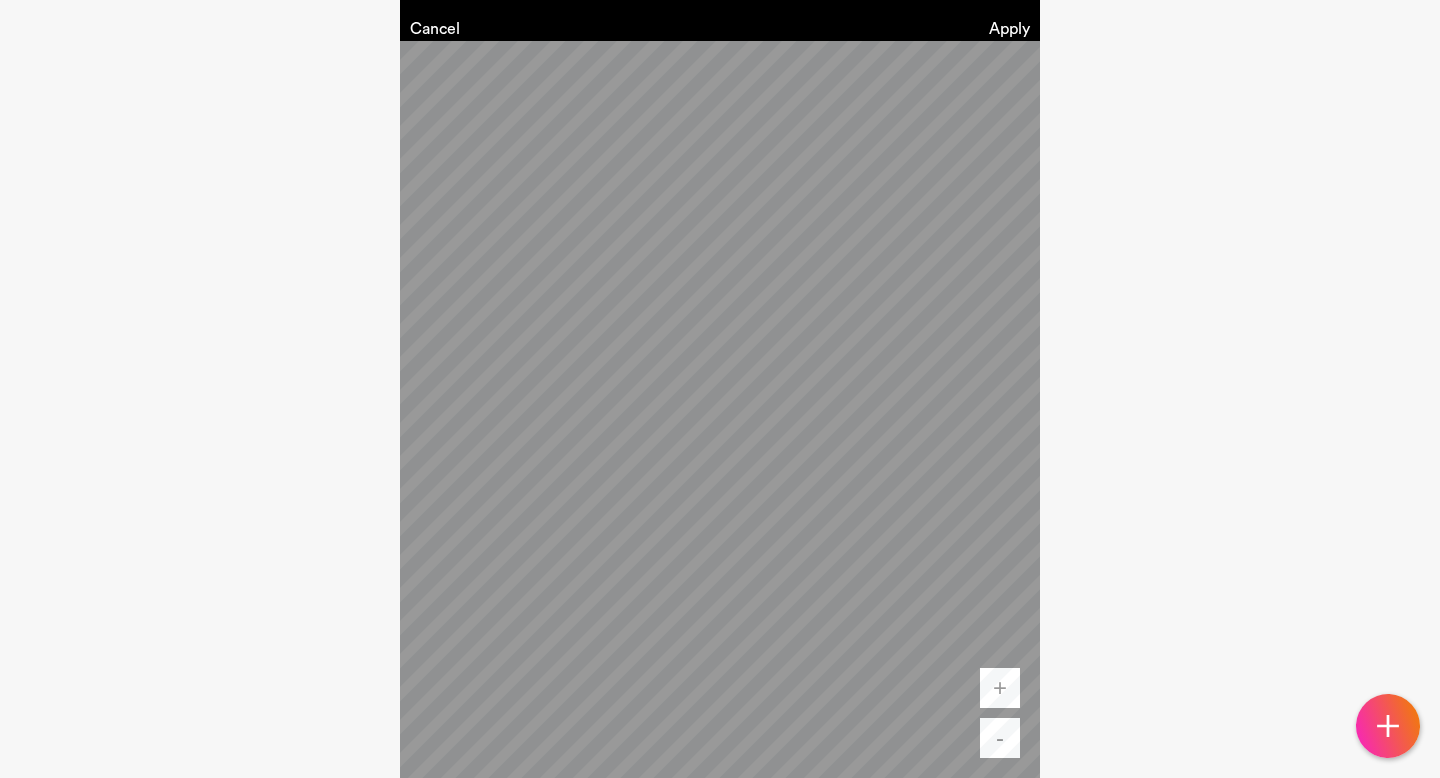 click on "-" 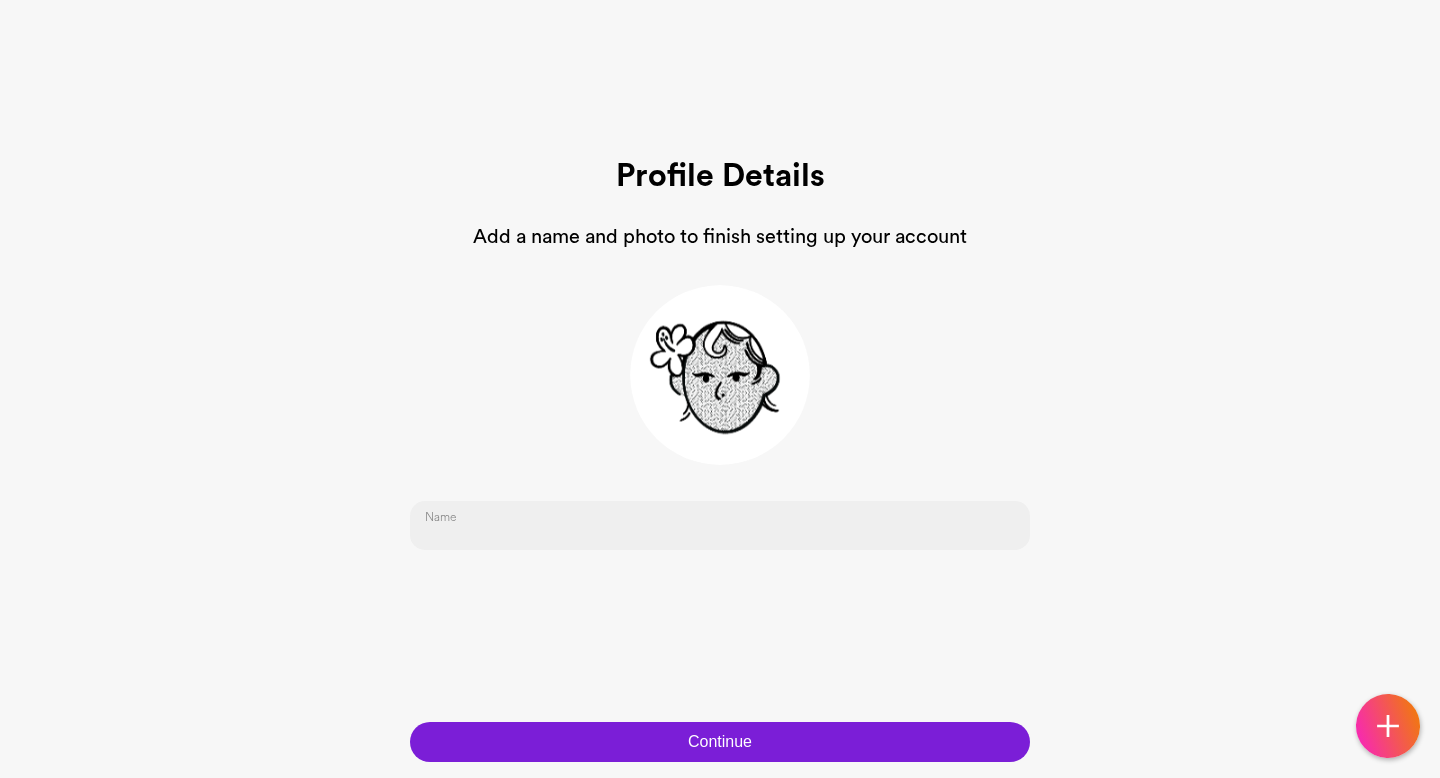click 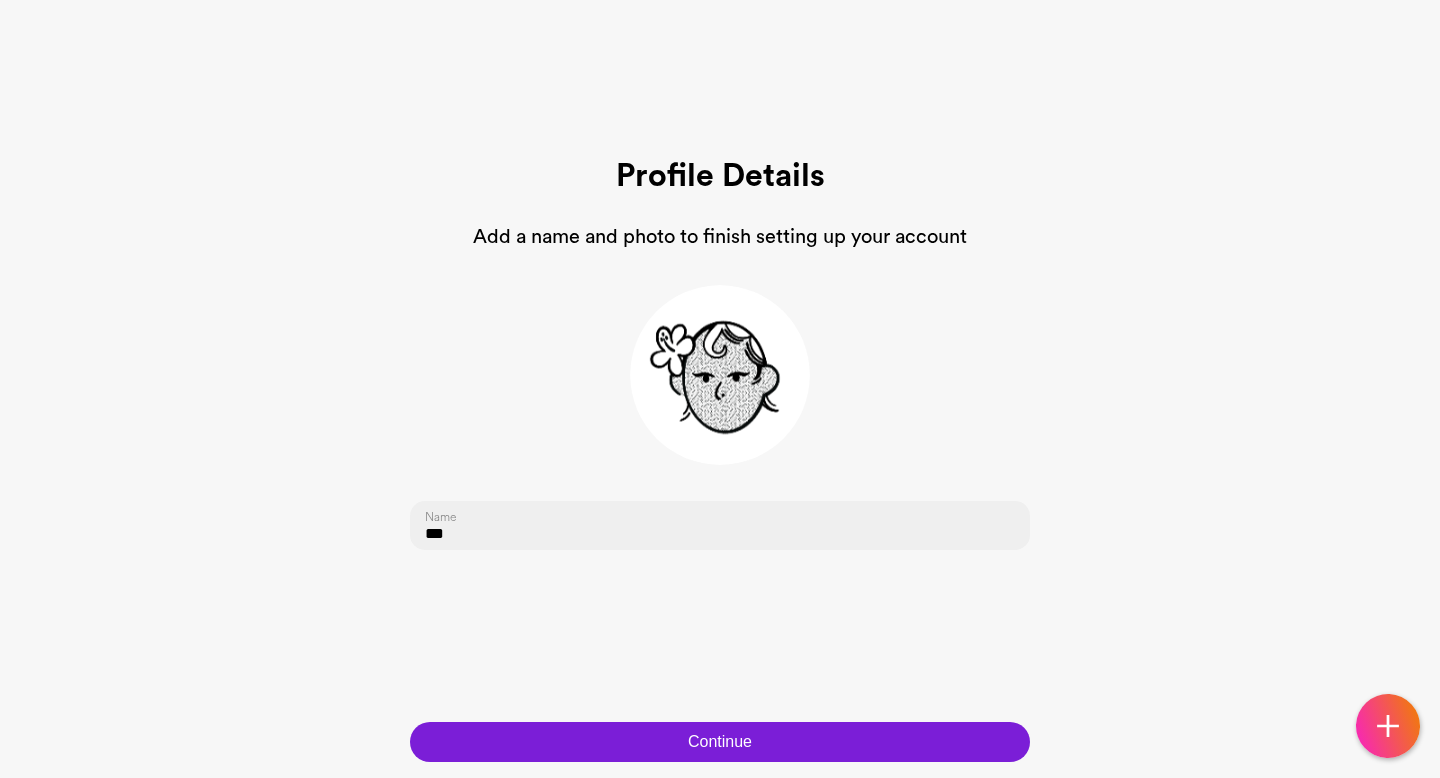 click on "Continue" 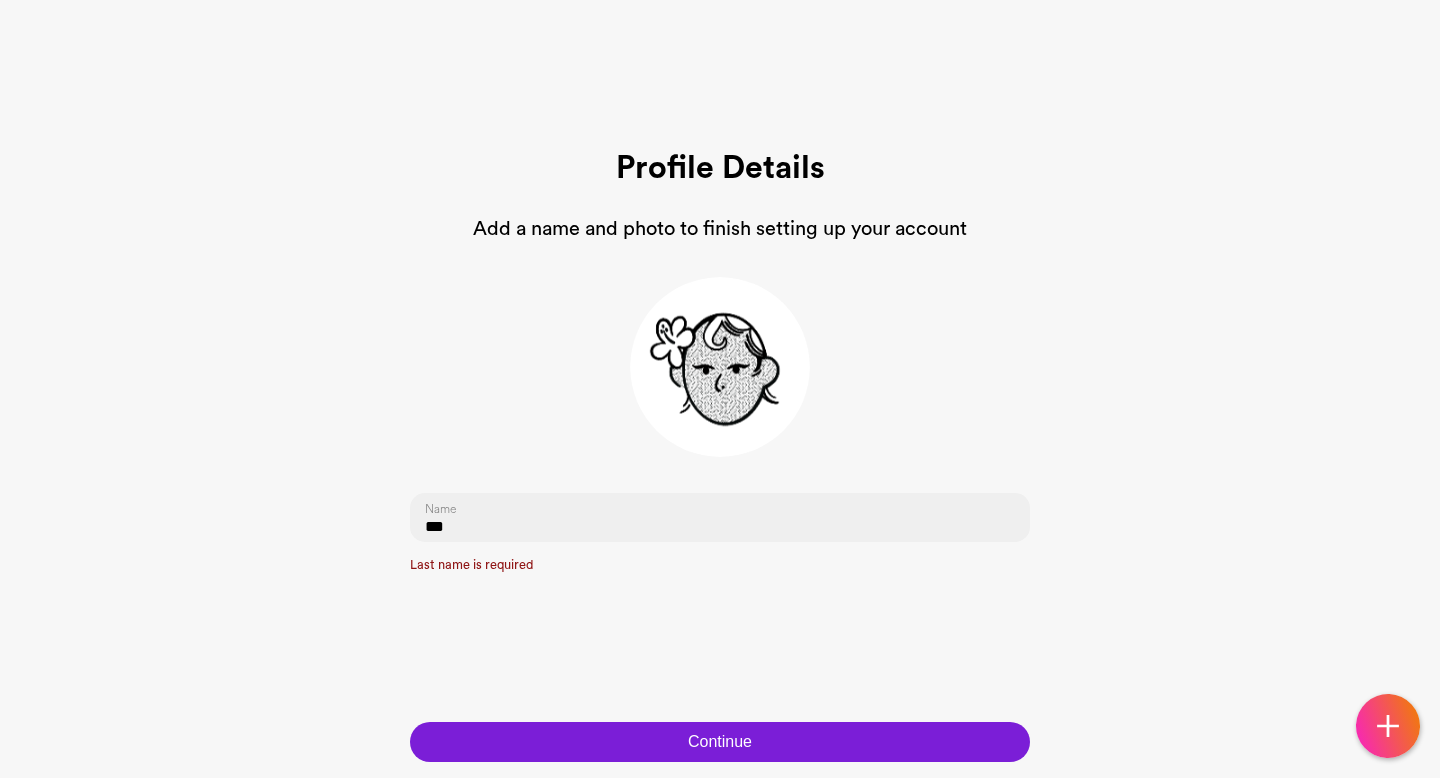 click on "***" 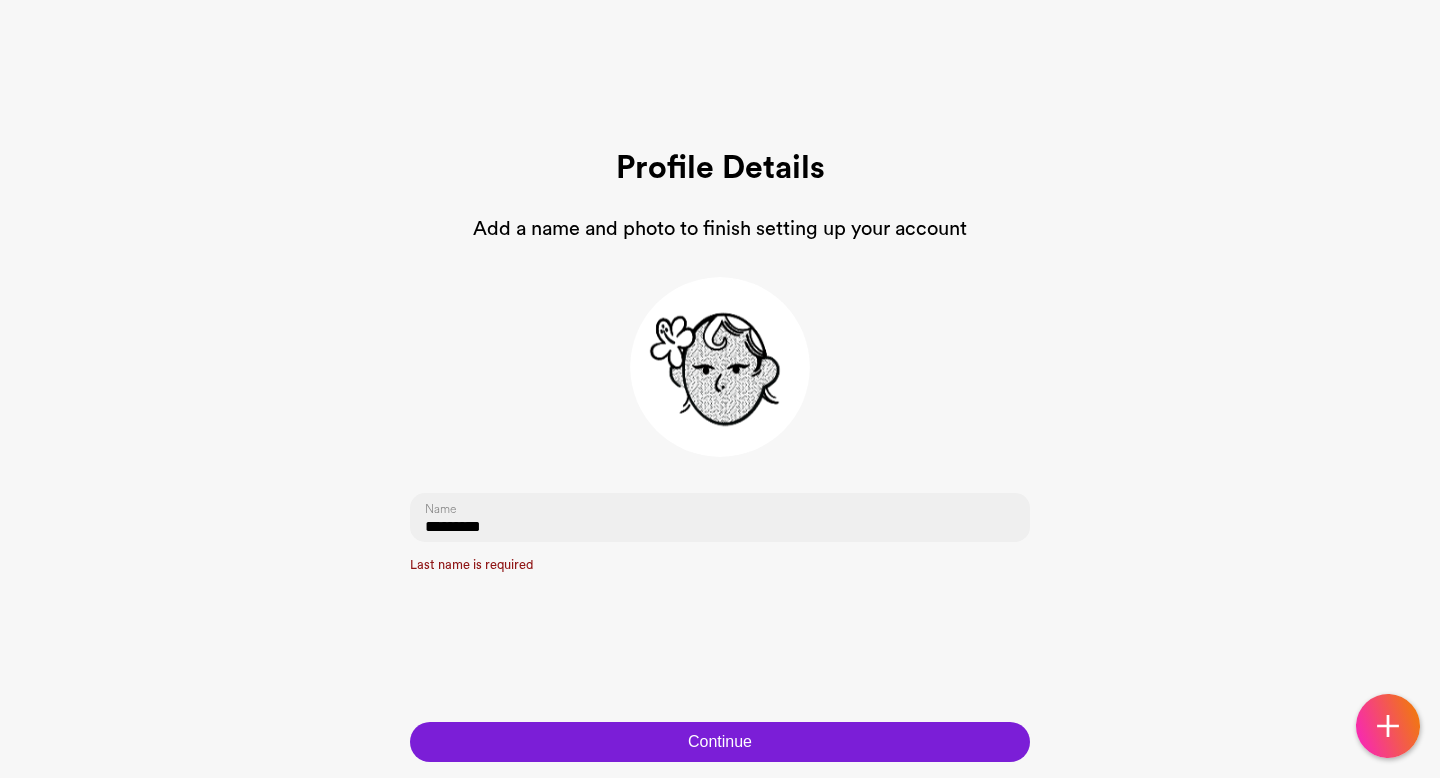 type on "*********" 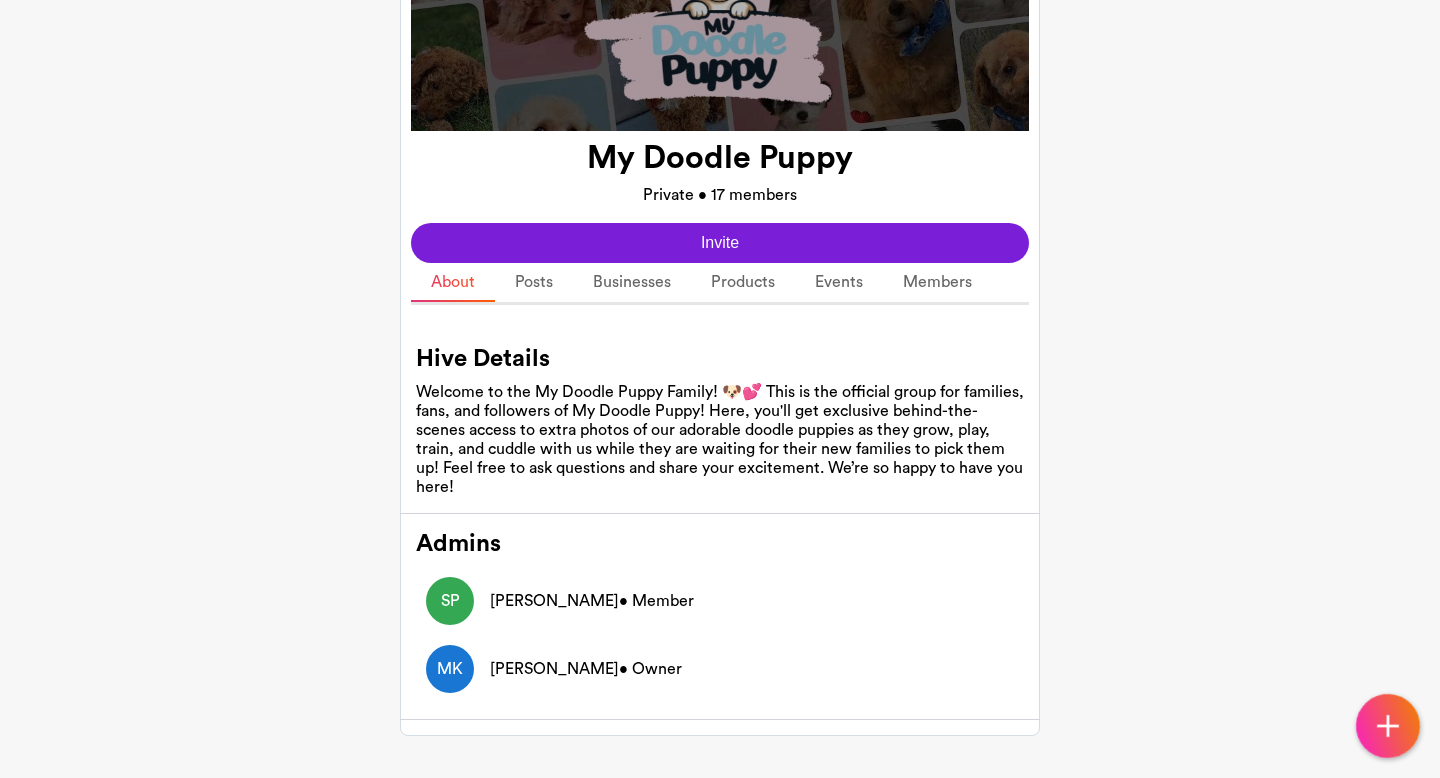scroll, scrollTop: 223, scrollLeft: 0, axis: vertical 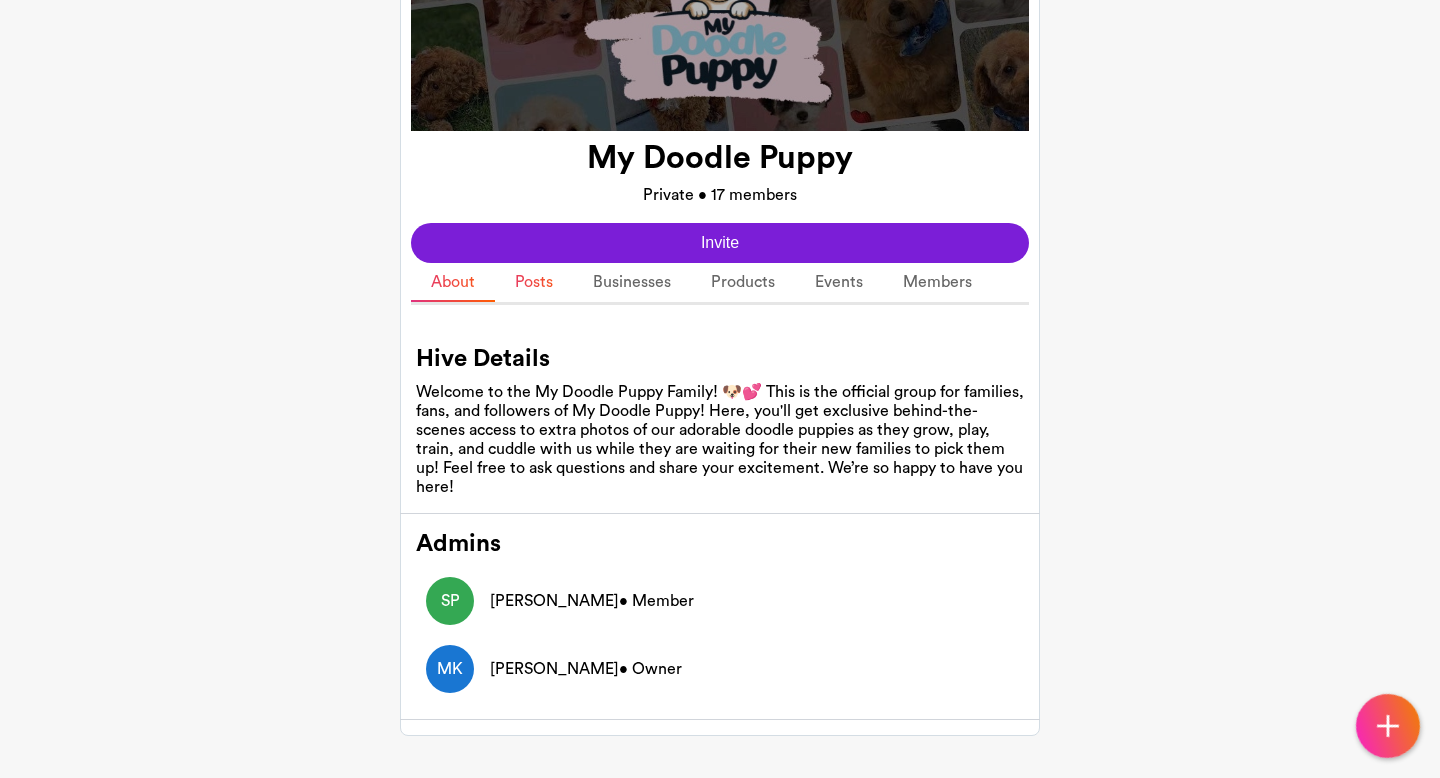 click on "Posts" 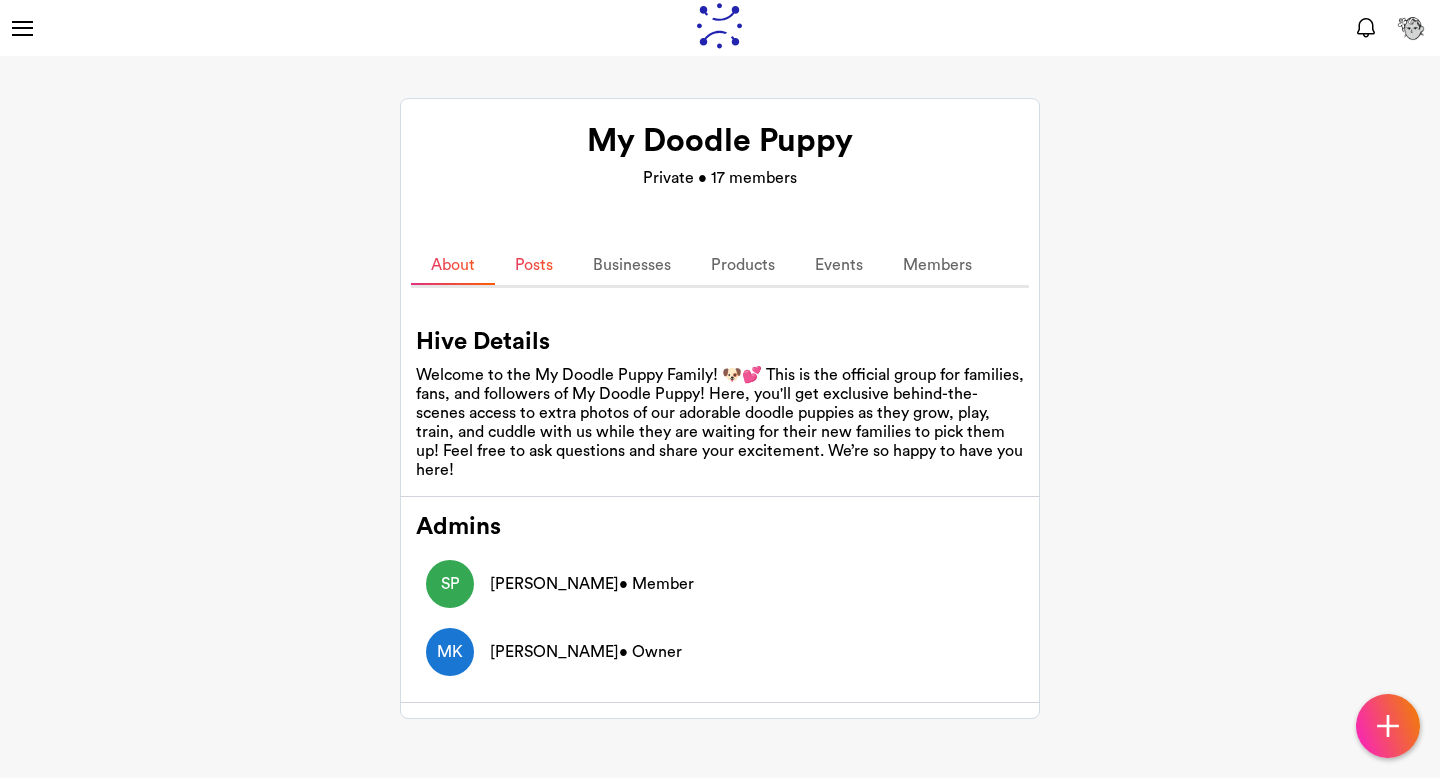 scroll, scrollTop: 18, scrollLeft: 0, axis: vertical 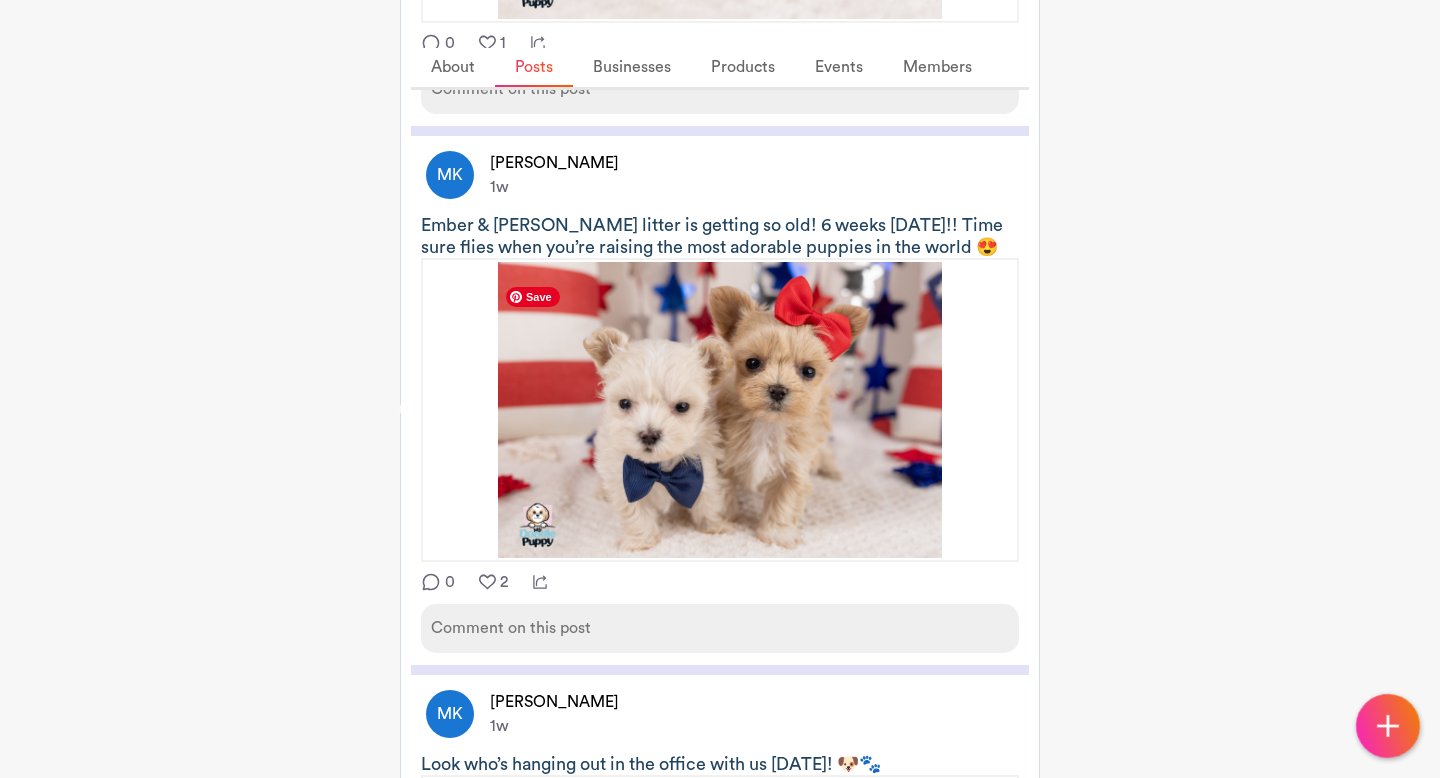 click 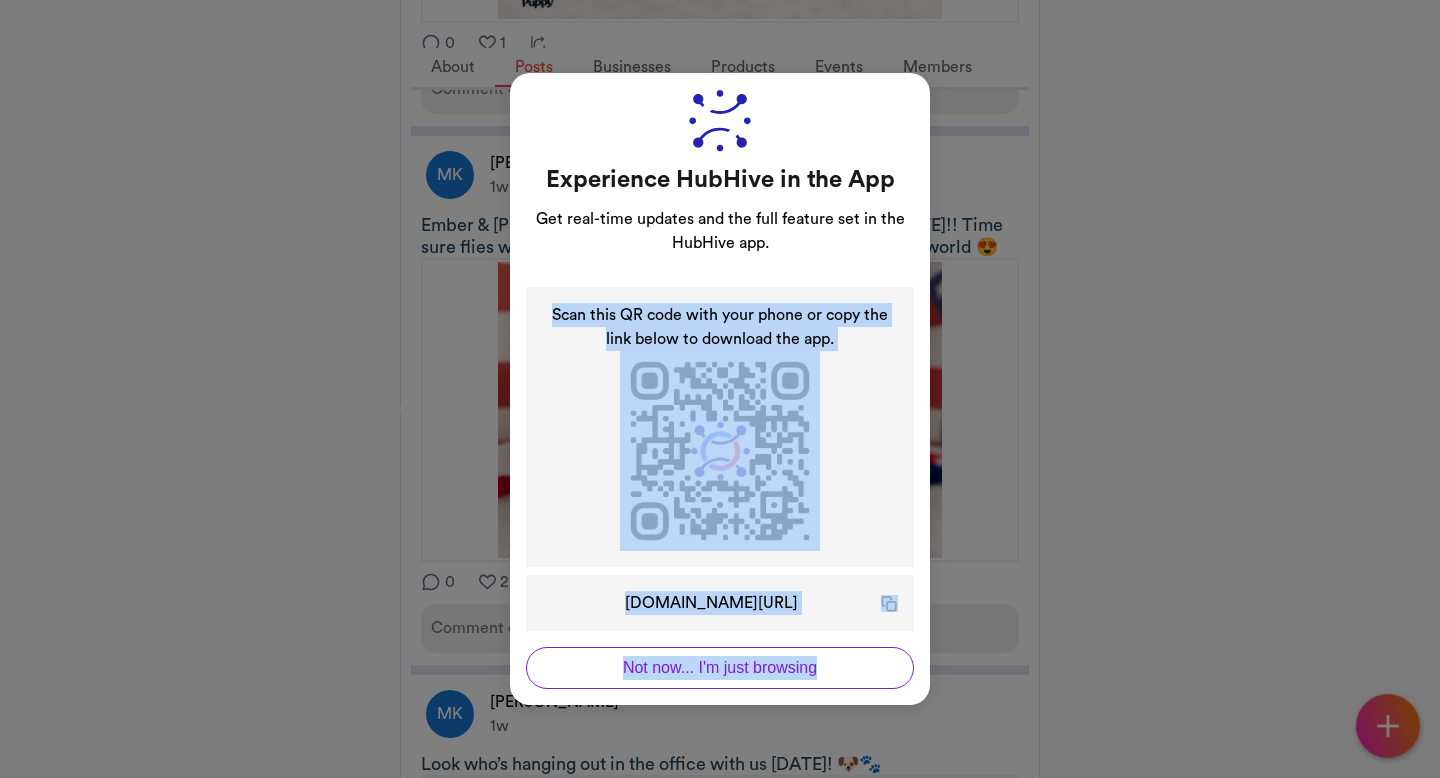 drag, startPoint x: 1096, startPoint y: 265, endPoint x: 738, endPoint y: 731, distance: 587.63934 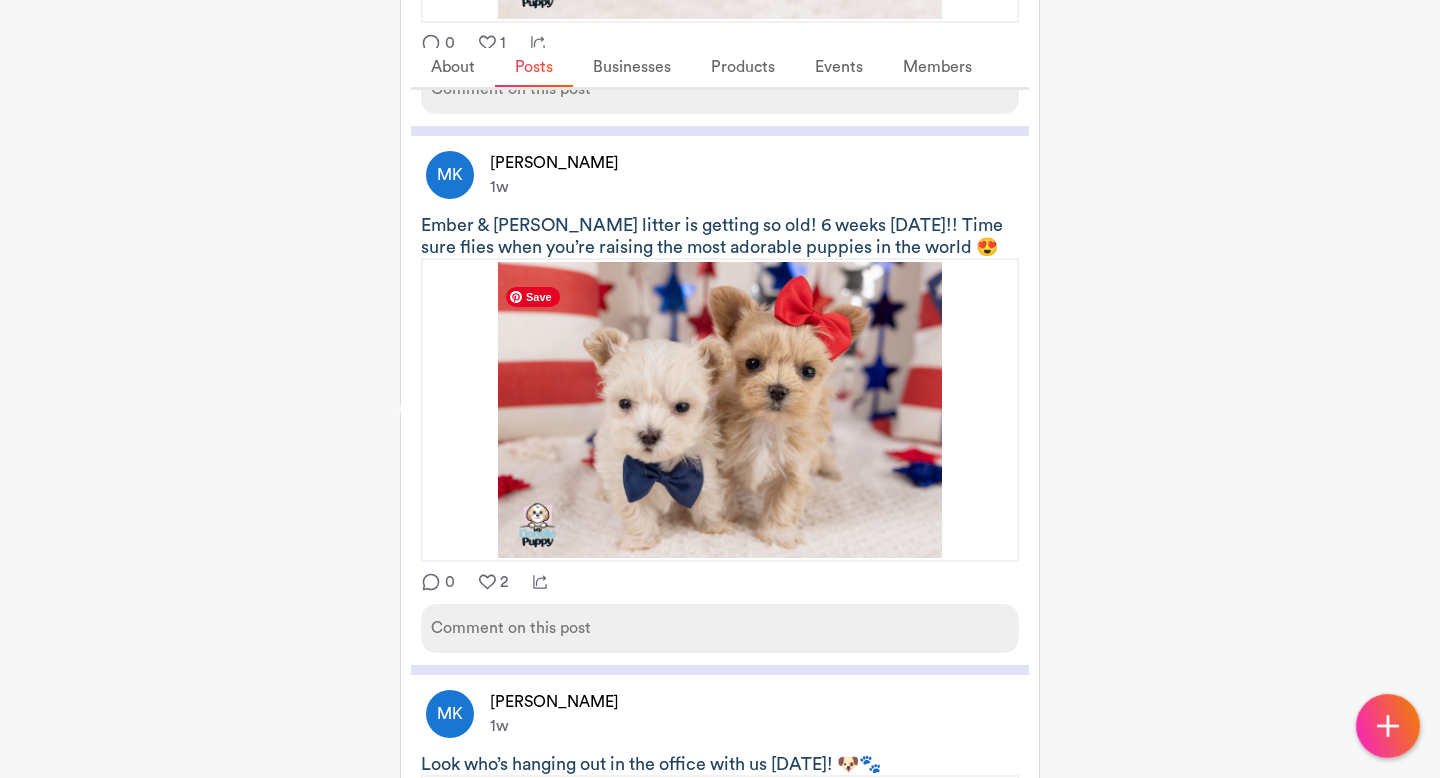 click 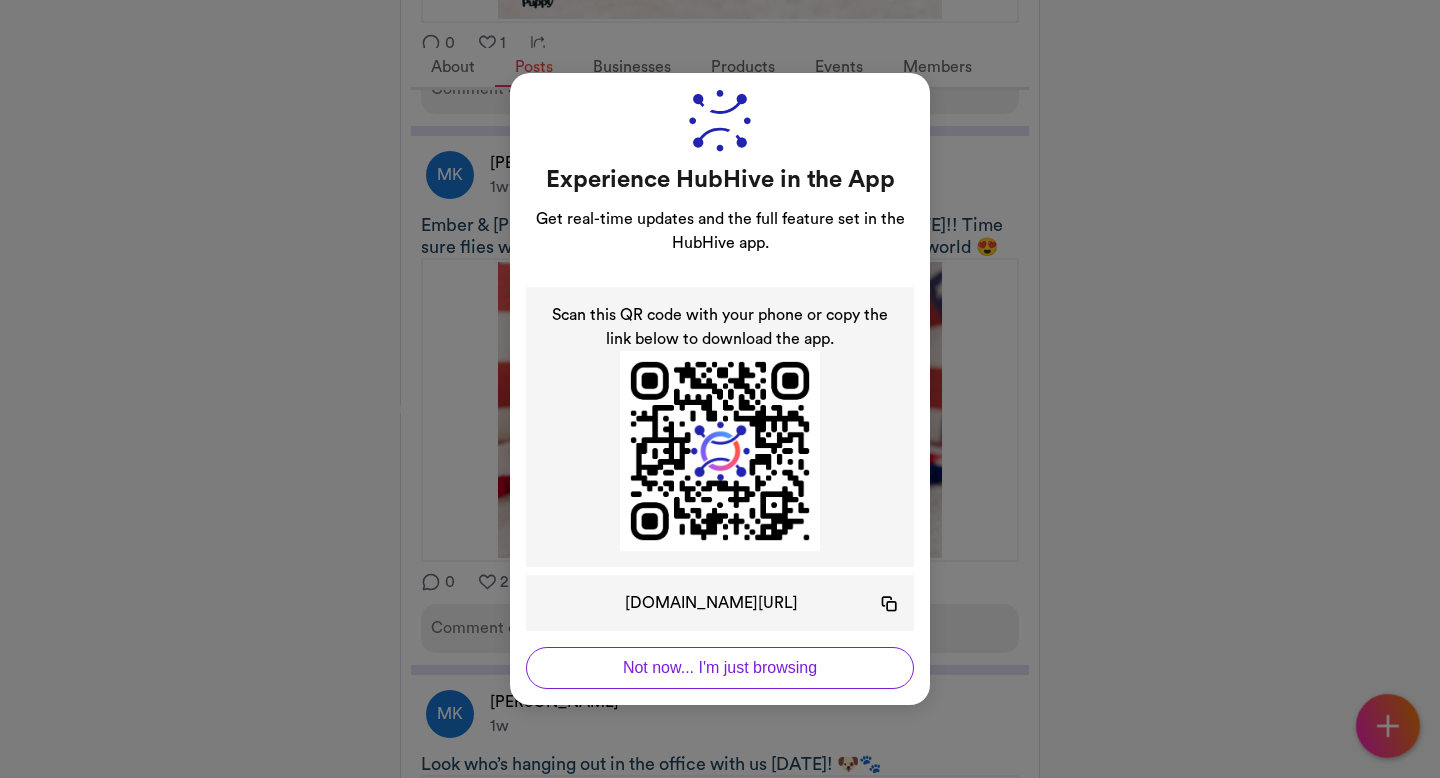 click on "Not now... I'm just browsing" 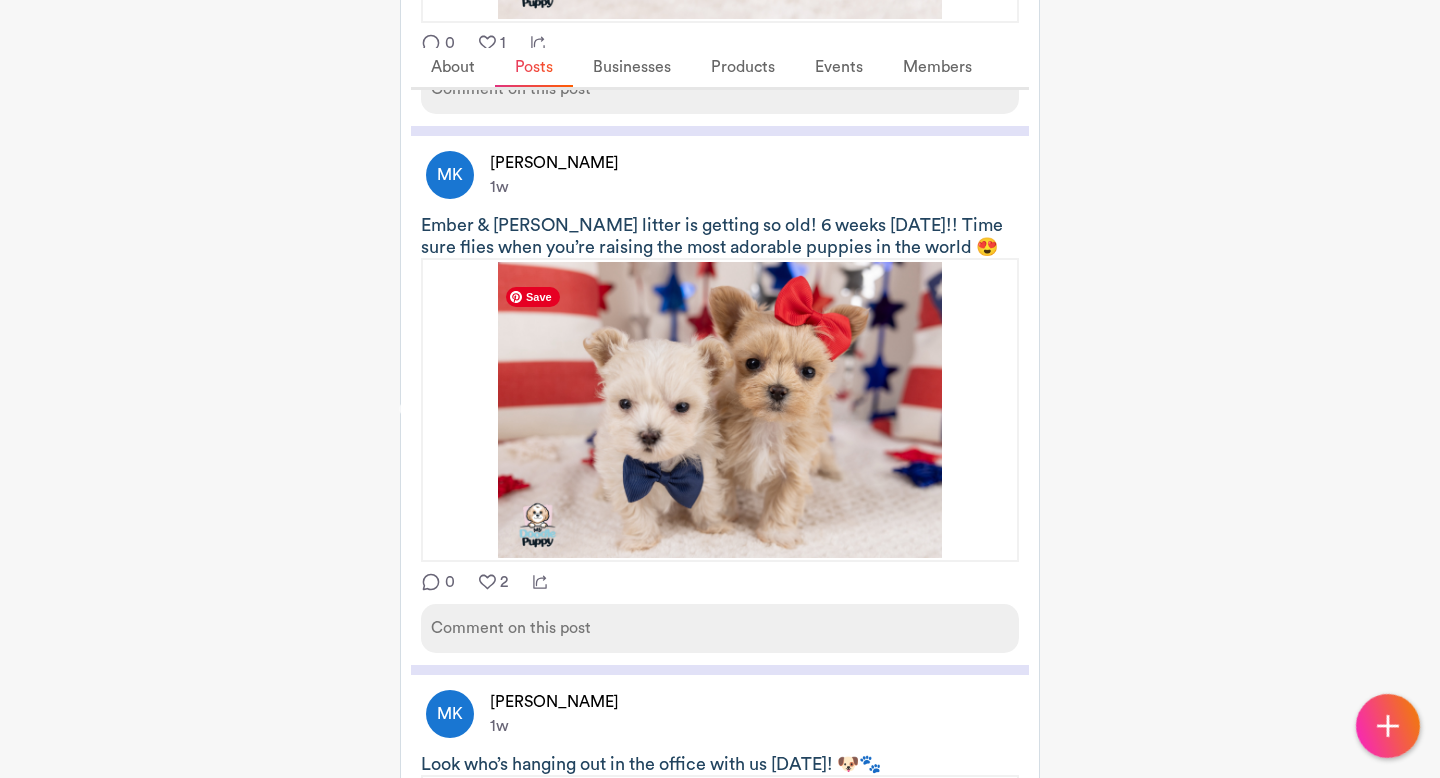 click 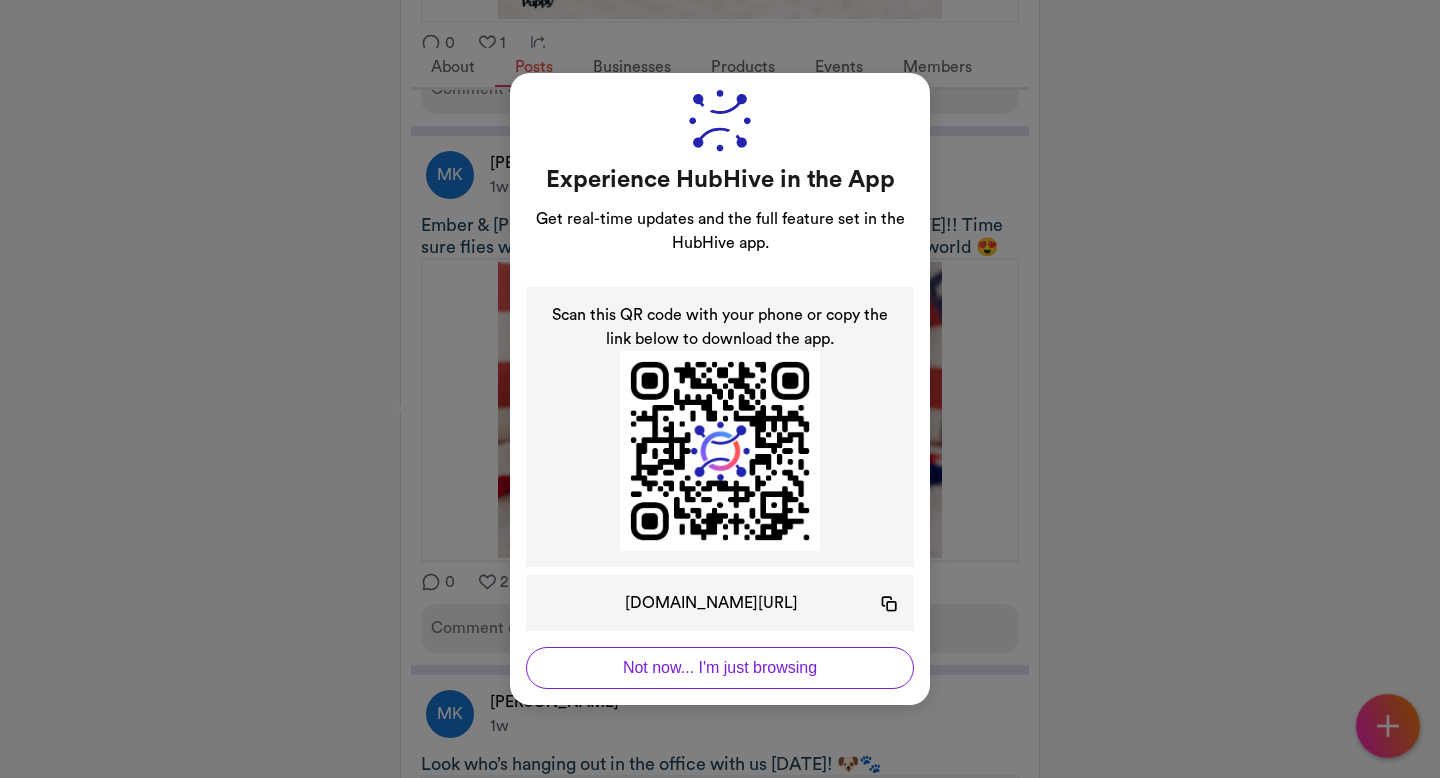 click on "Not now... I'm just browsing" 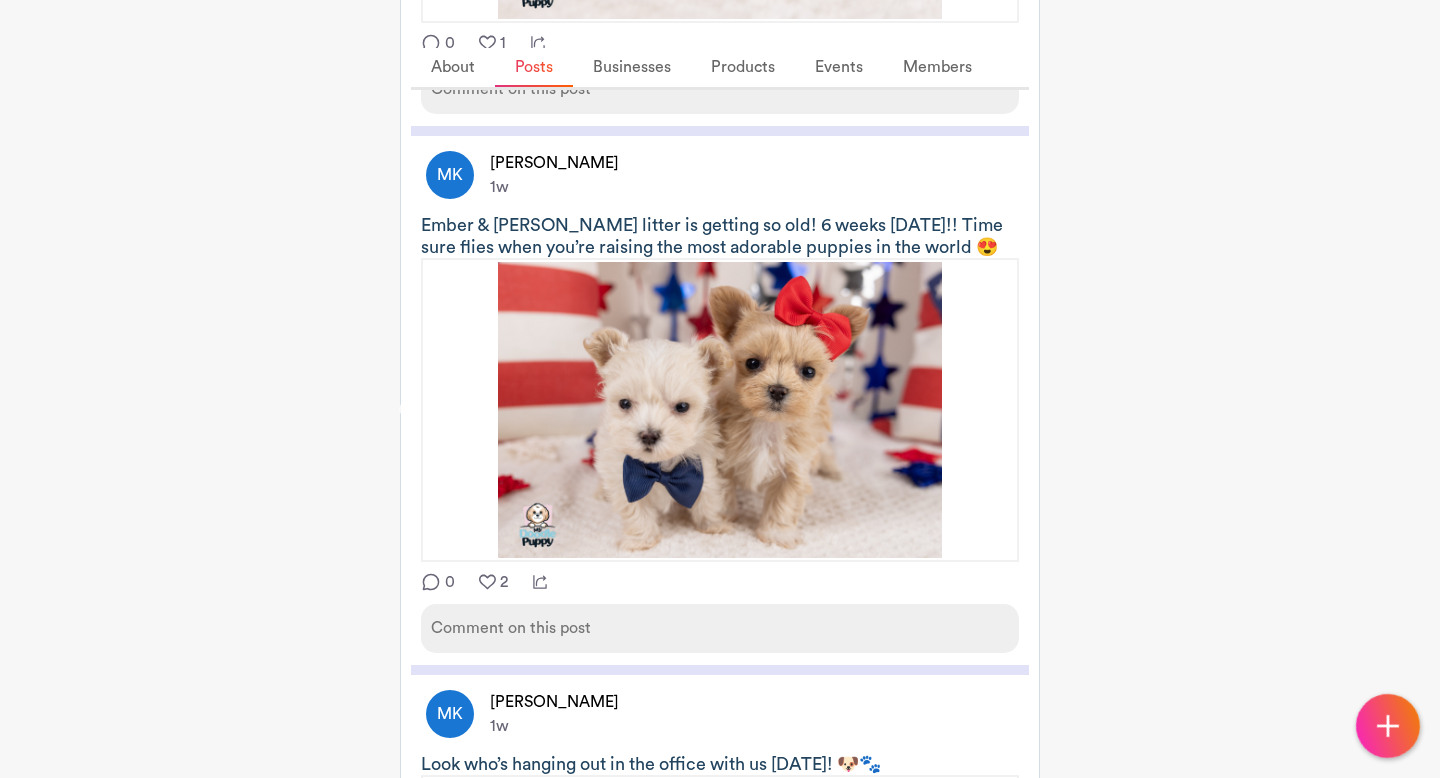 click on "My Doodle Puppy  Private • 17 members  Invite  About   Posts   Businesses   Products   Events   Members  Write Something MK [PERSON_NAME] 1h Eyes are starting to open! 👀😍 Previous Next 0 2 [PERSON_NAME] [PERSON_NAME] Comment on this post MK [PERSON_NAME] 1h Paris’ boys are 2 weeks old and getting so big! 🥰 Previous Next 0 1 [PERSON_NAME] Comment on this post MK [PERSON_NAME] 1h [PERSON_NAME]’s puppies are 4 weeks old! Previous Next 0 1 [PERSON_NAME] Comment on this post MK [PERSON_NAME] 1w Ember & [PERSON_NAME] litter is getting so old! 6 weeks [DATE]!! Time sure flies when you’re raising the most adorable puppies in the world 😍 Previous Next 0 2 [PERSON_NAME] [PERSON_NAME] Comment on this post MK [PERSON_NAME] 1w Look who’s hanging out in the office with us [DATE]! 🐶🐾 1 4 [PERSON_NAME] [PERSON_NAME] [PERSON_NAME] [PERSON_NAME] Comment on this post MK [PERSON_NAME] 1w [PERSON_NAME] is getting ready to meet her new family [DATE]! 😍 0 1 MK 1w 0" 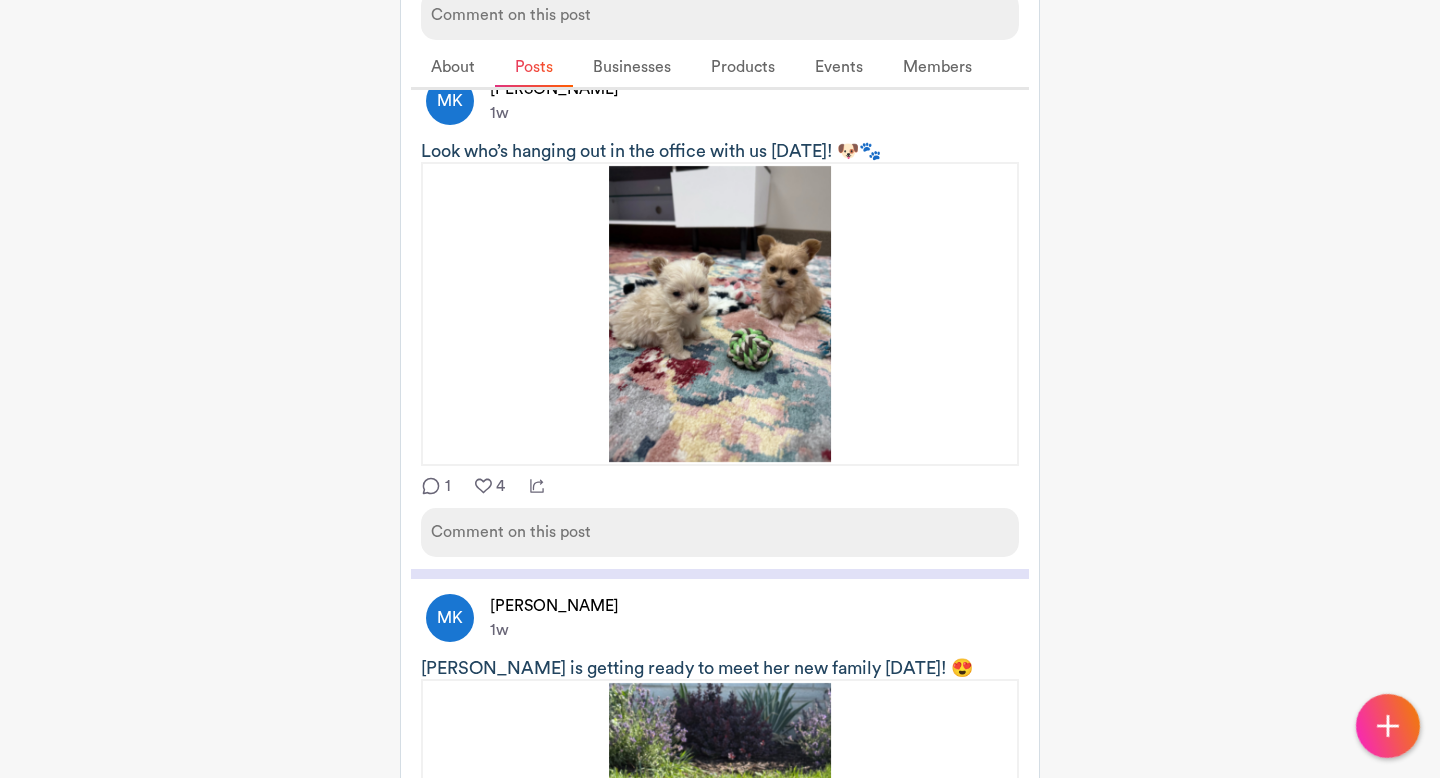 scroll, scrollTop: 2387, scrollLeft: 0, axis: vertical 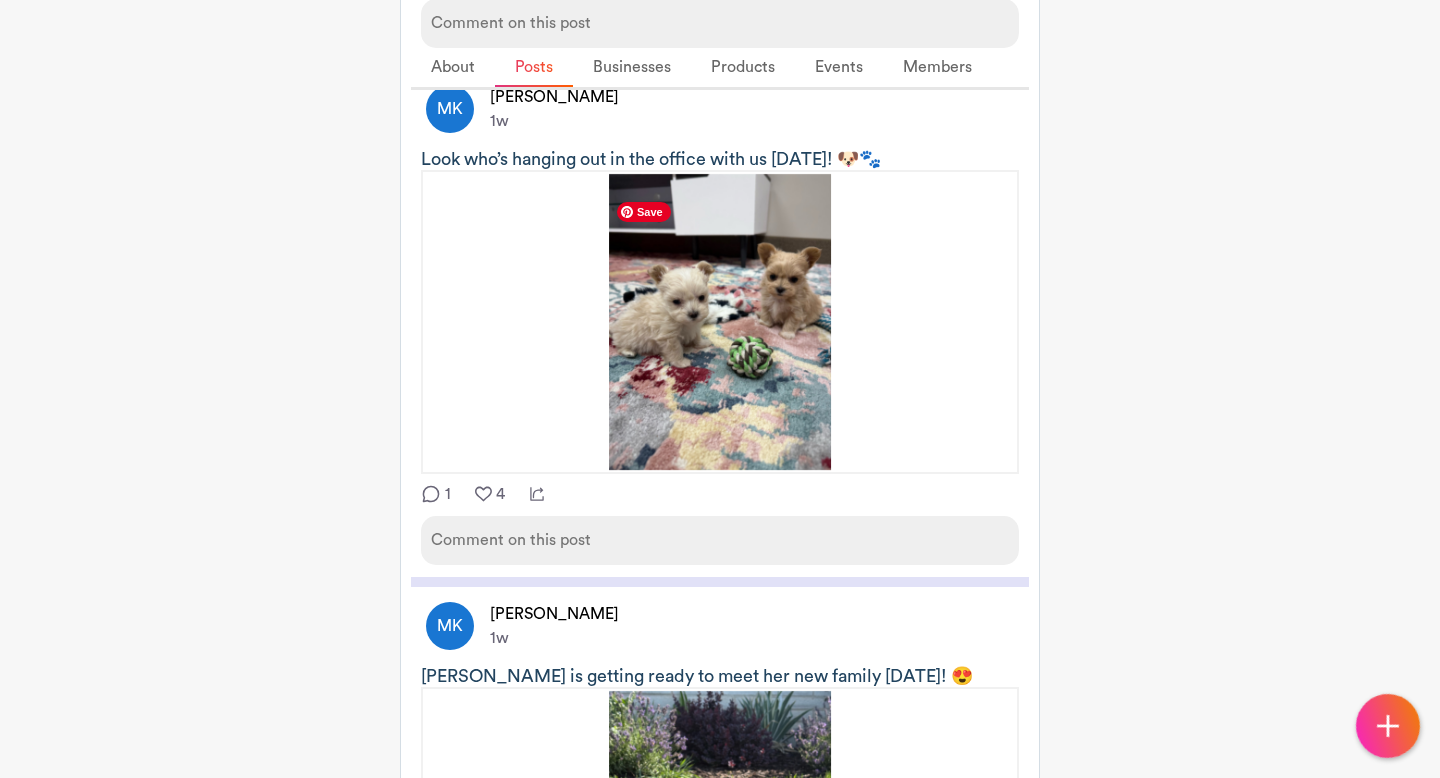 click 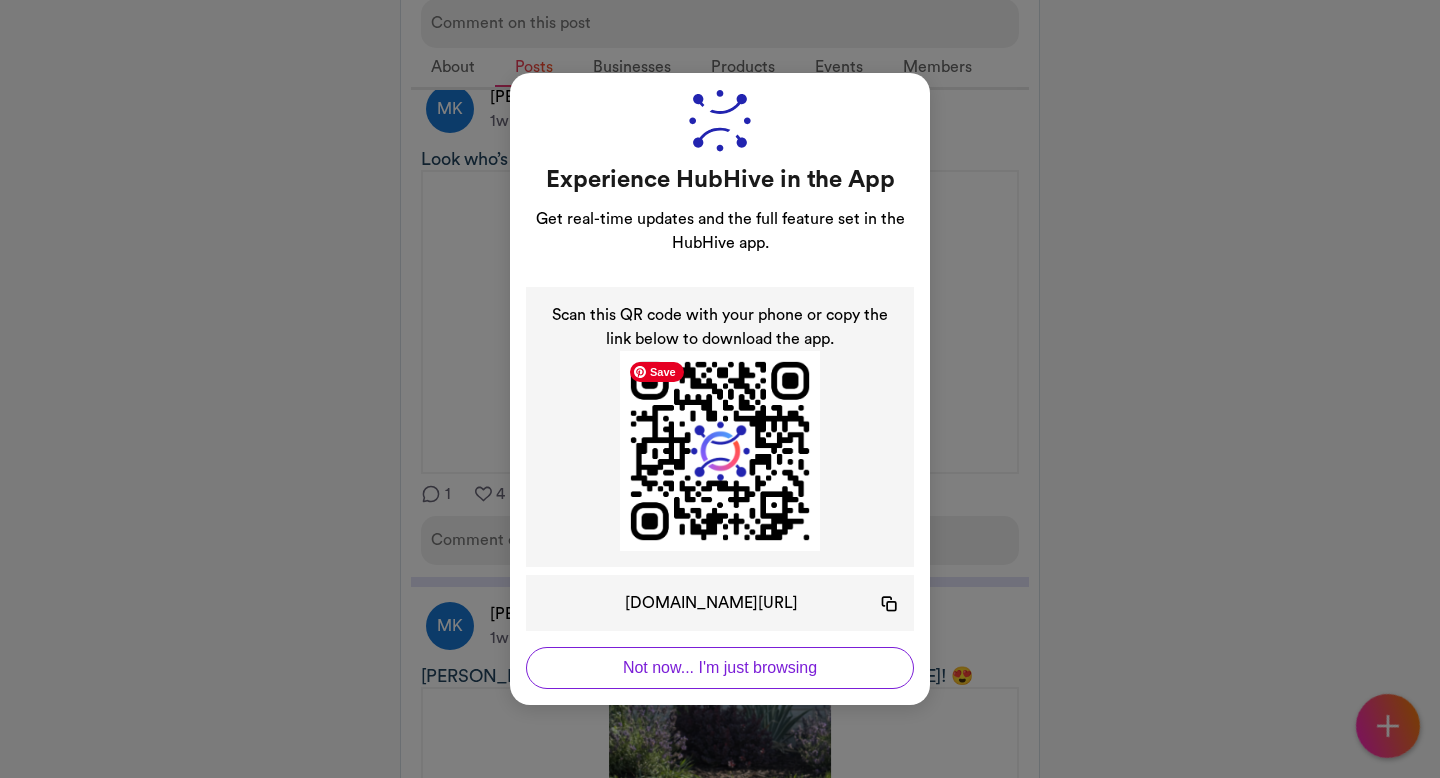 click on "Experience HubHive in the App Get real-time updates and the full feature set in the HubHive app. Scan this QR code with your phone or copy the link below to download the app. [DOMAIN_NAME][URL] Copied to clipboard Not now... I'm just browsing" 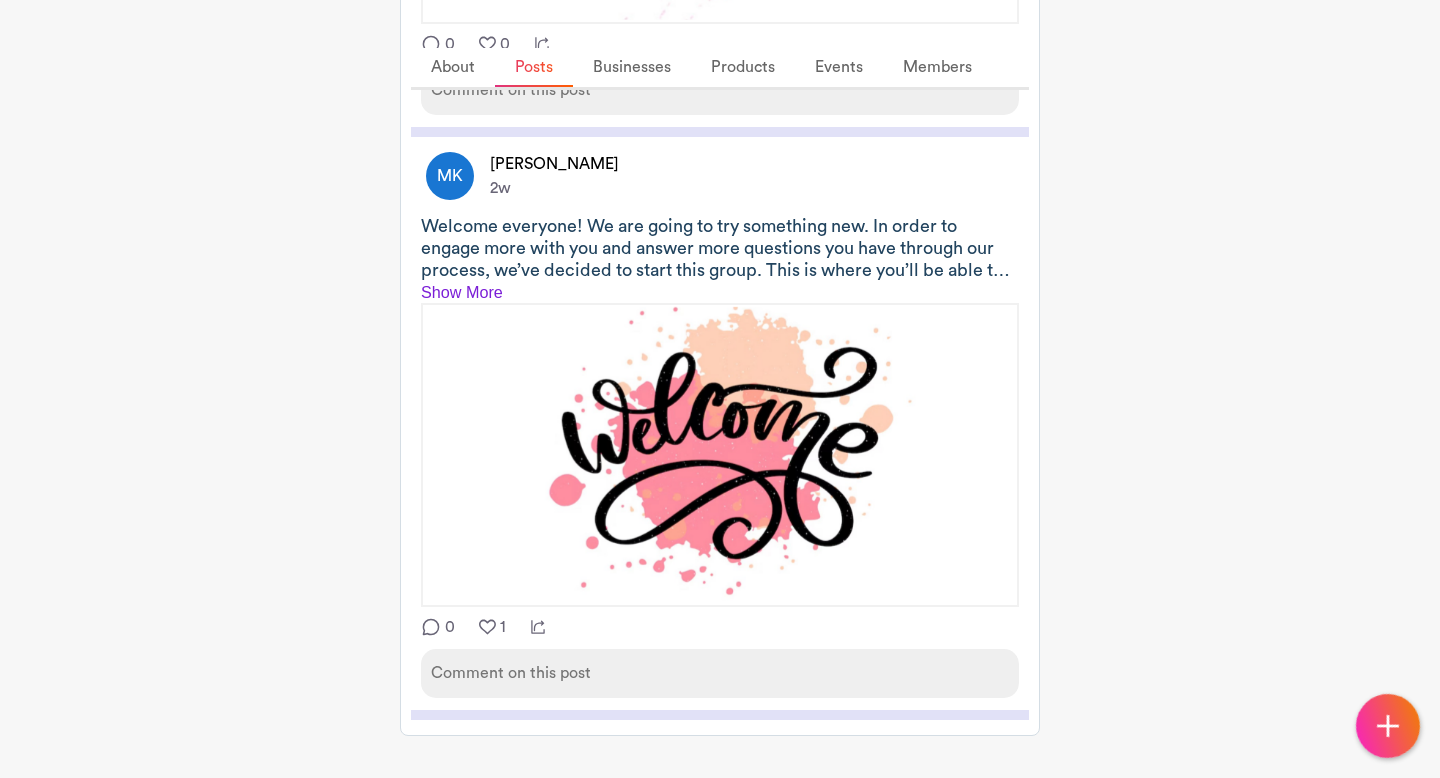 scroll, scrollTop: 3974, scrollLeft: 0, axis: vertical 